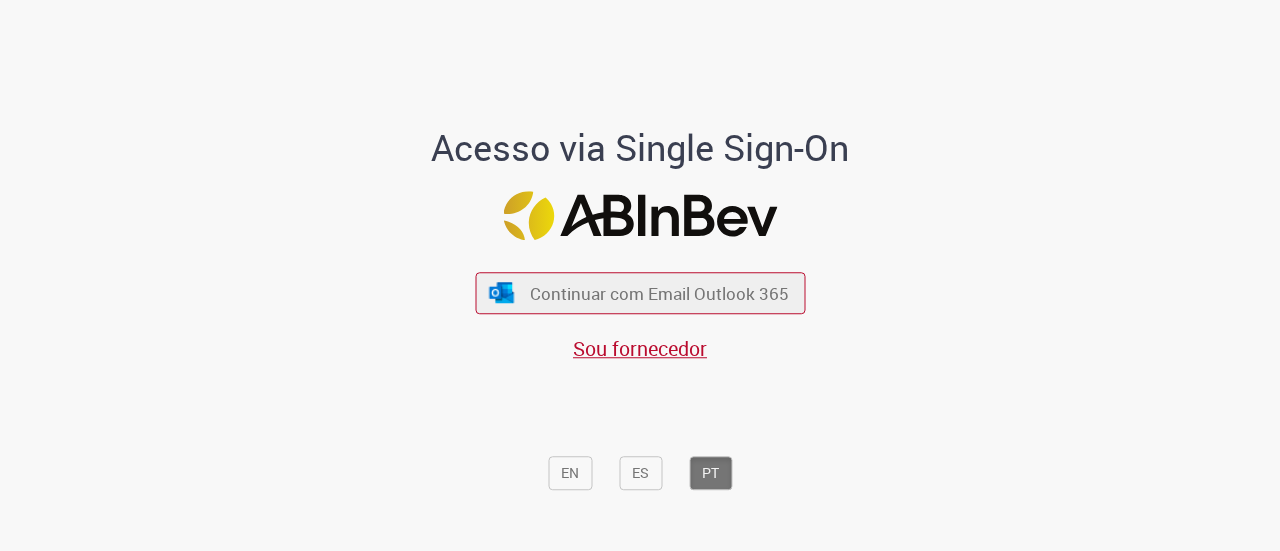 scroll, scrollTop: 0, scrollLeft: 0, axis: both 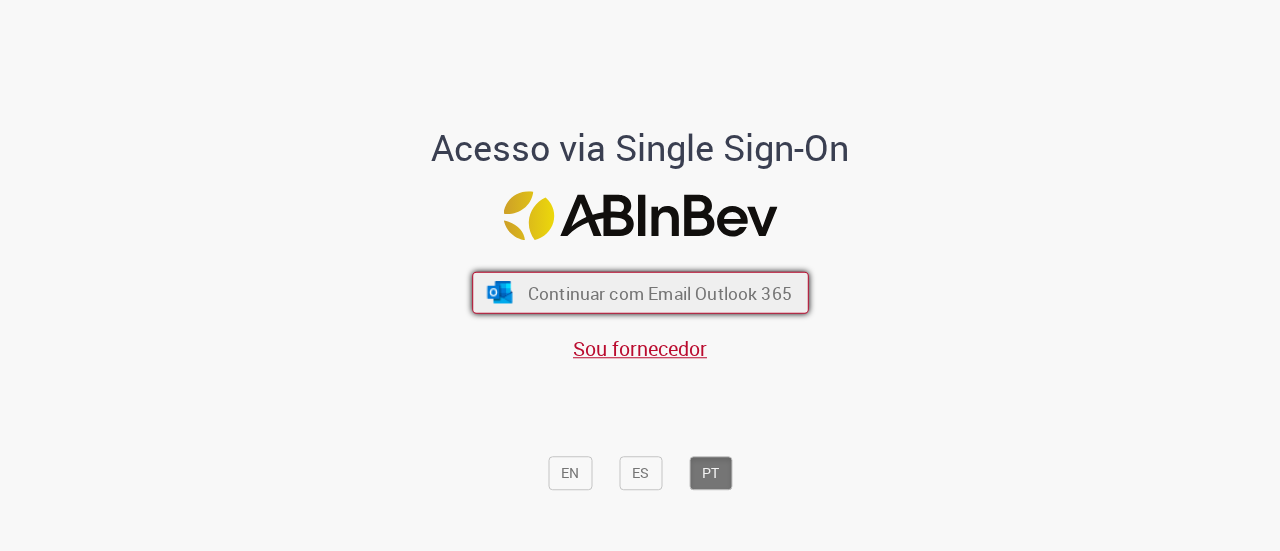 click on "Continuar com Email Outlook 365" at bounding box center (640, 293) 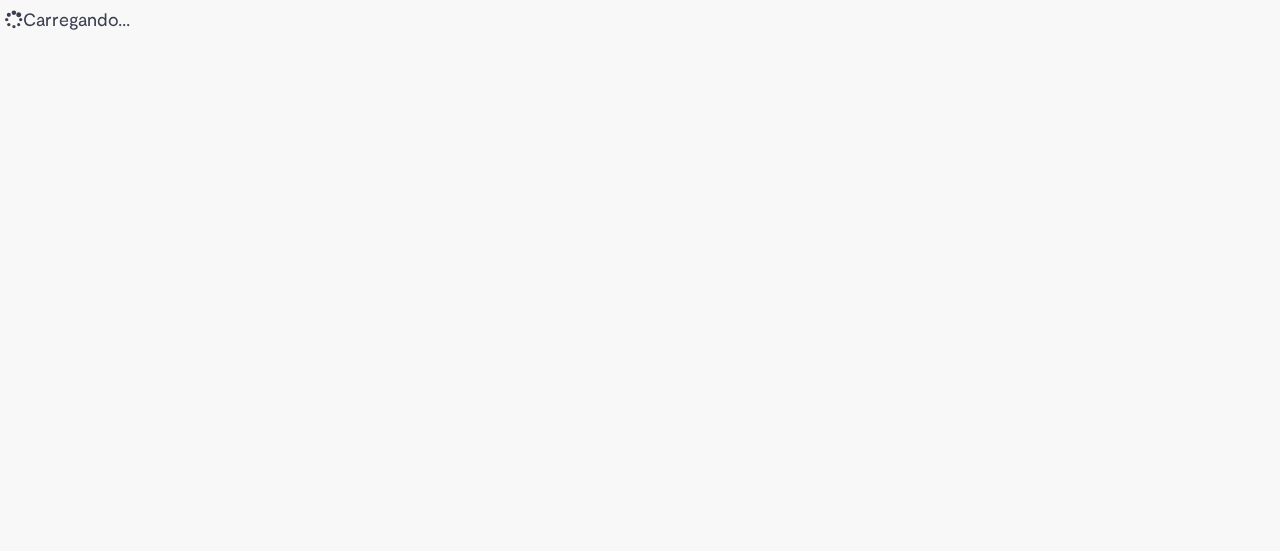 scroll, scrollTop: 0, scrollLeft: 0, axis: both 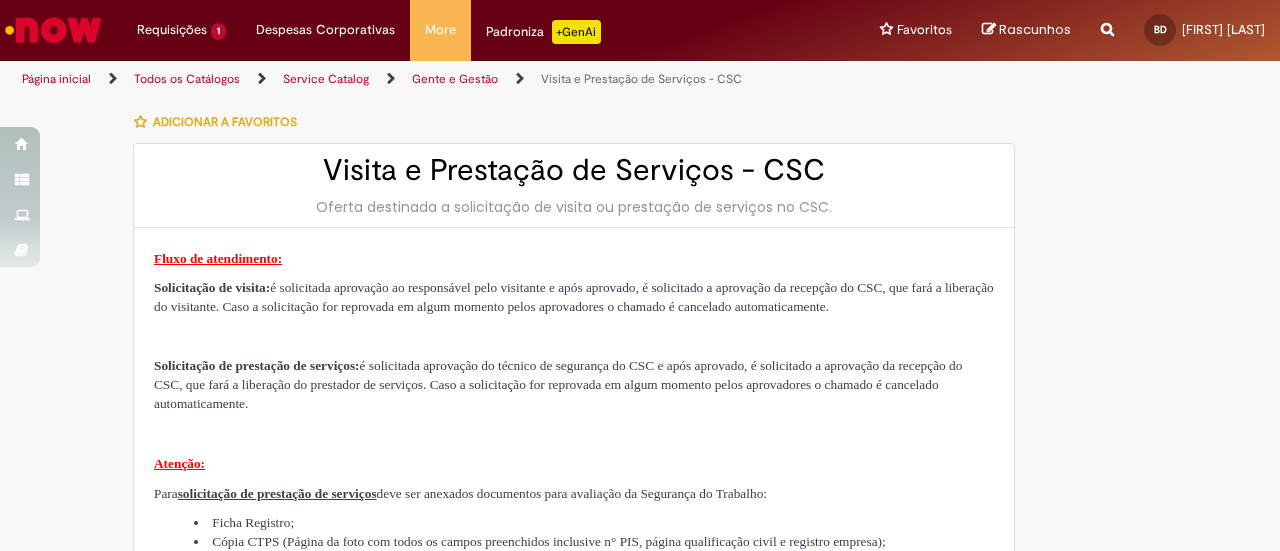 type on "**********" 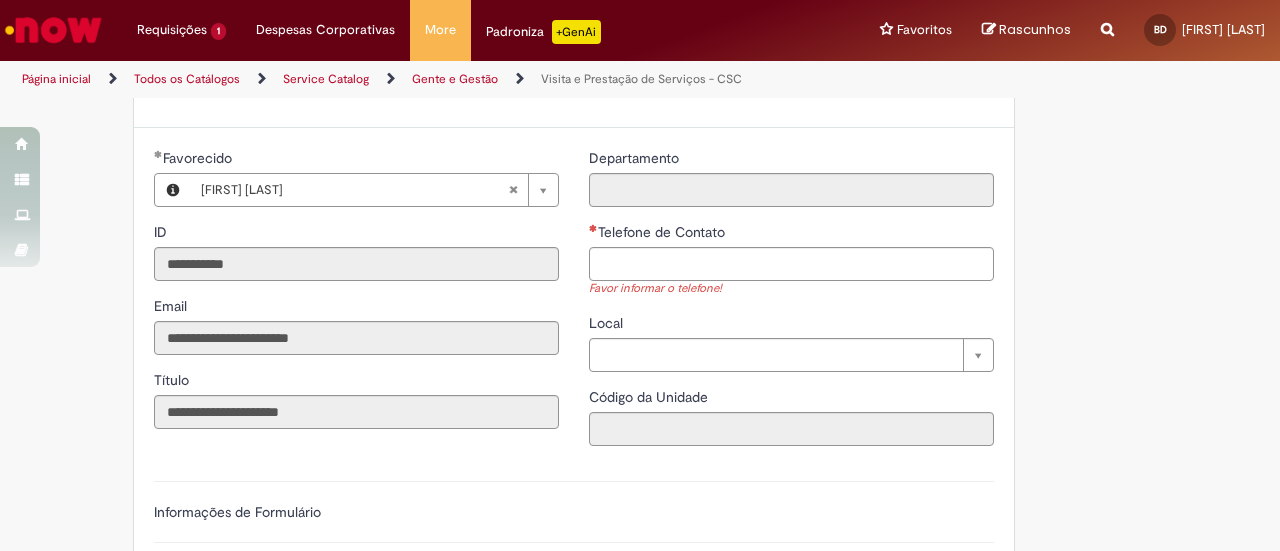 scroll, scrollTop: 600, scrollLeft: 0, axis: vertical 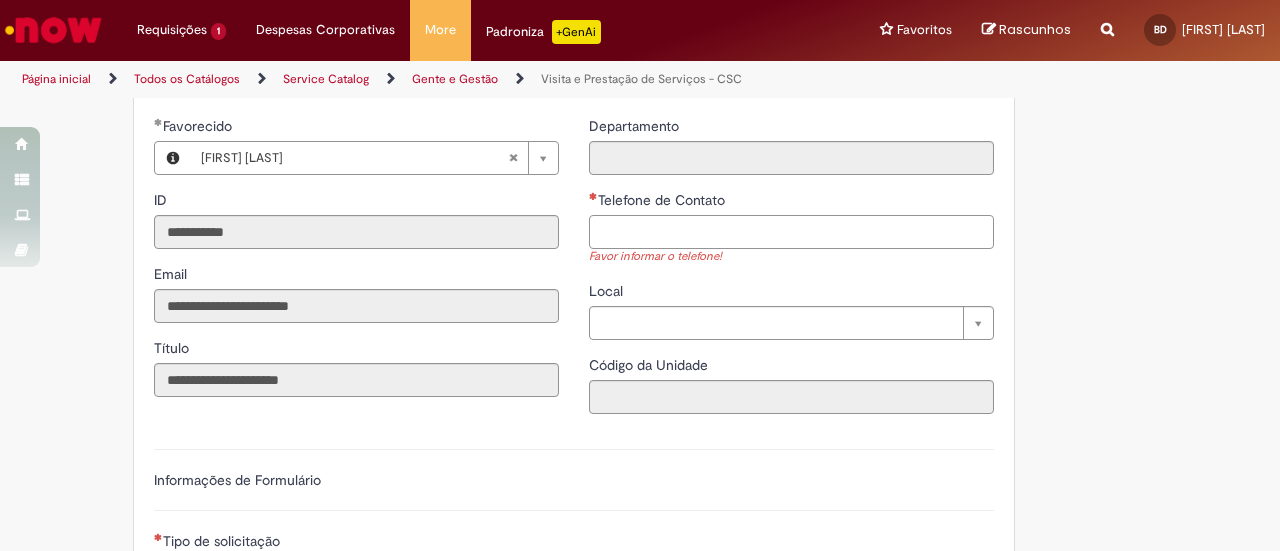 click on "Telefone de Contato" at bounding box center (791, 232) 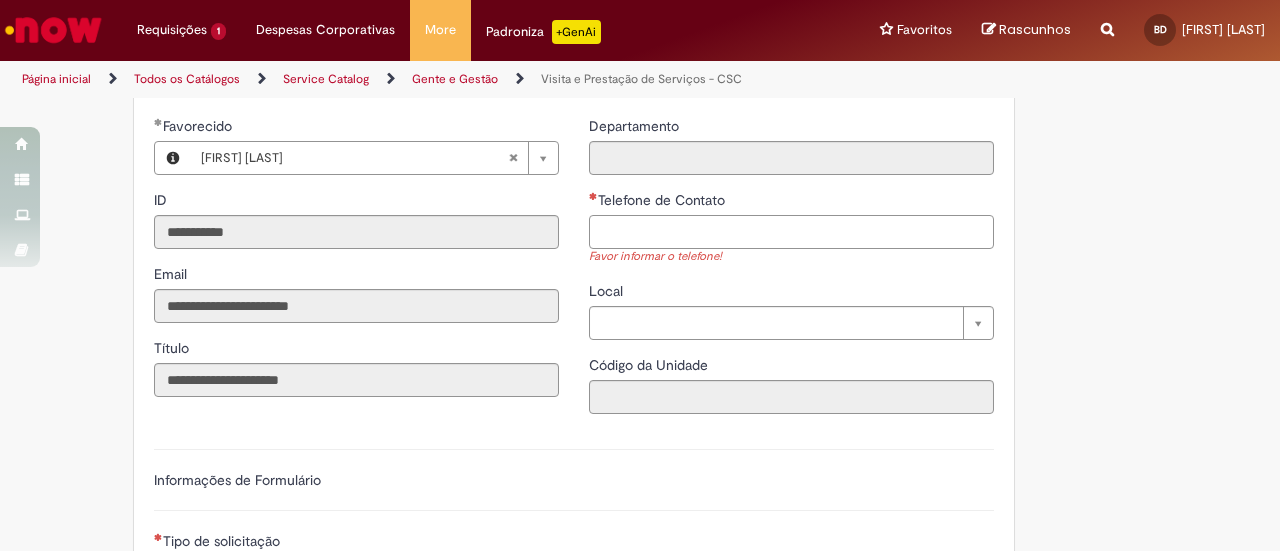 click on "Telefone de Contato" at bounding box center (791, 232) 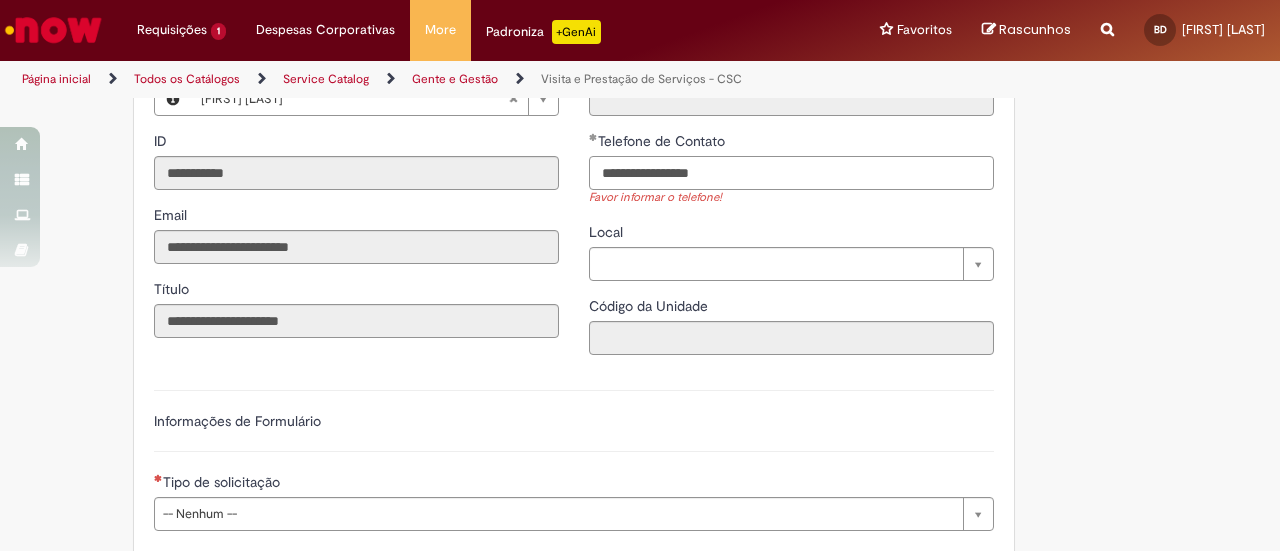scroll, scrollTop: 700, scrollLeft: 0, axis: vertical 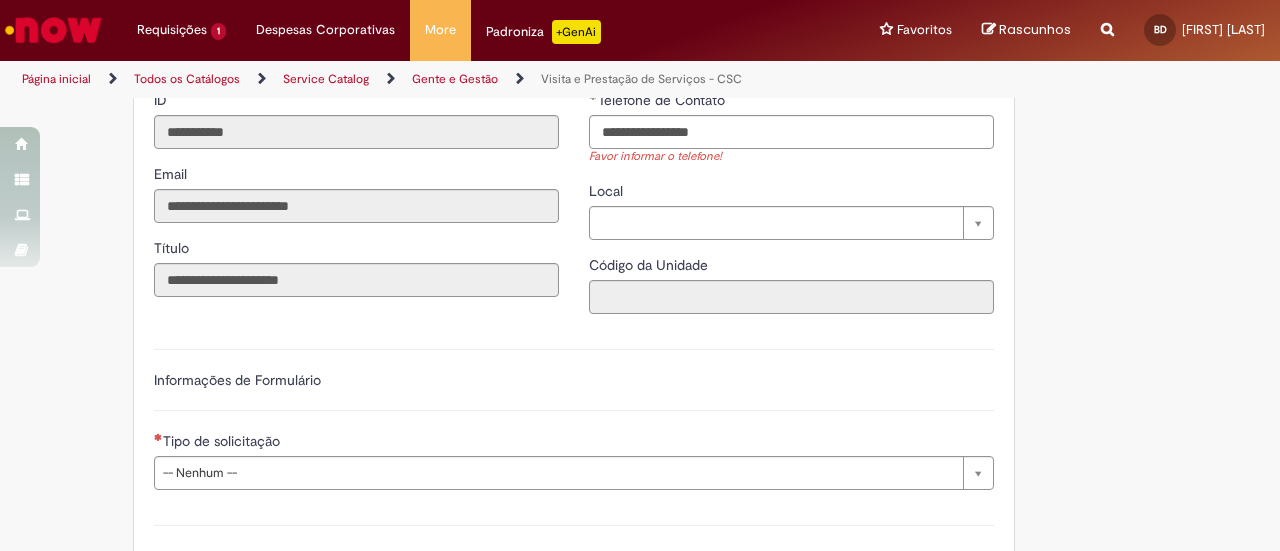 type on "**********" 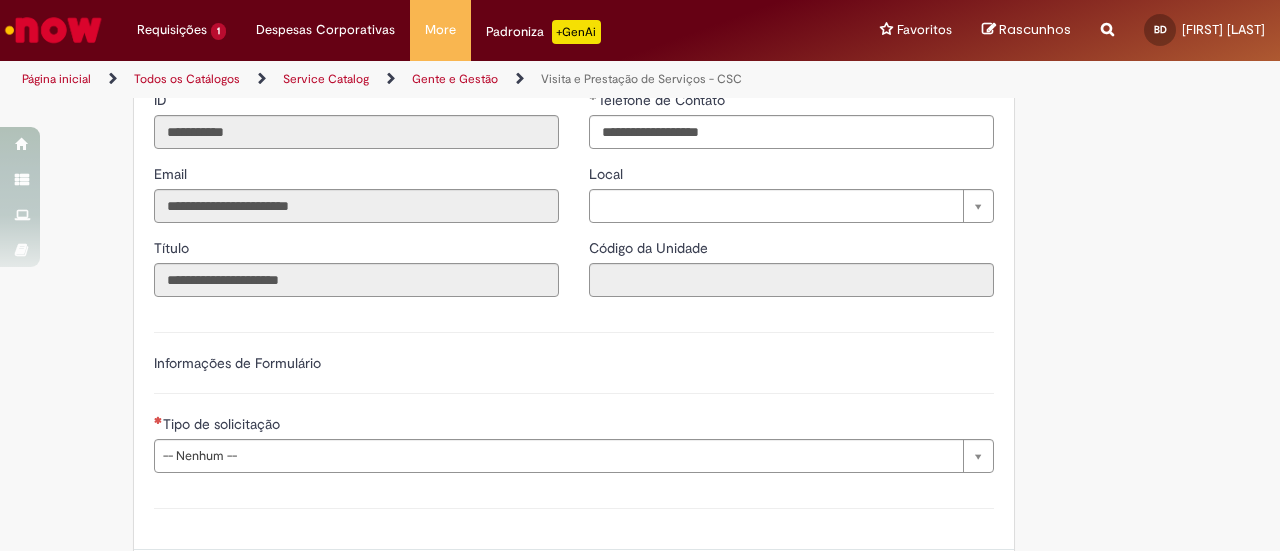click on "**********" at bounding box center (574, 400) 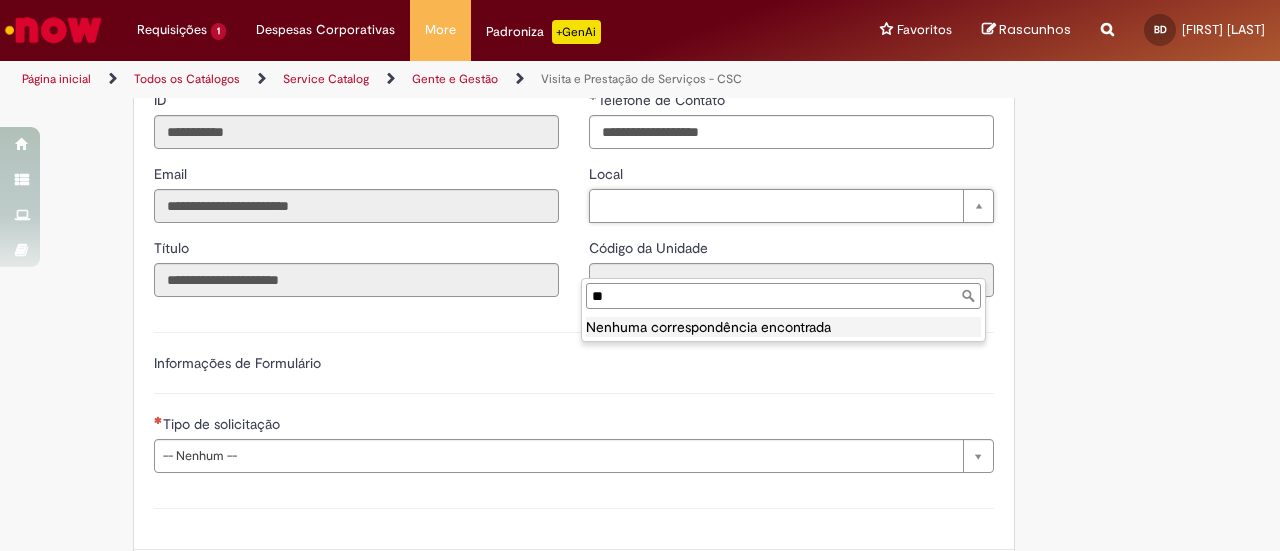 type on "*" 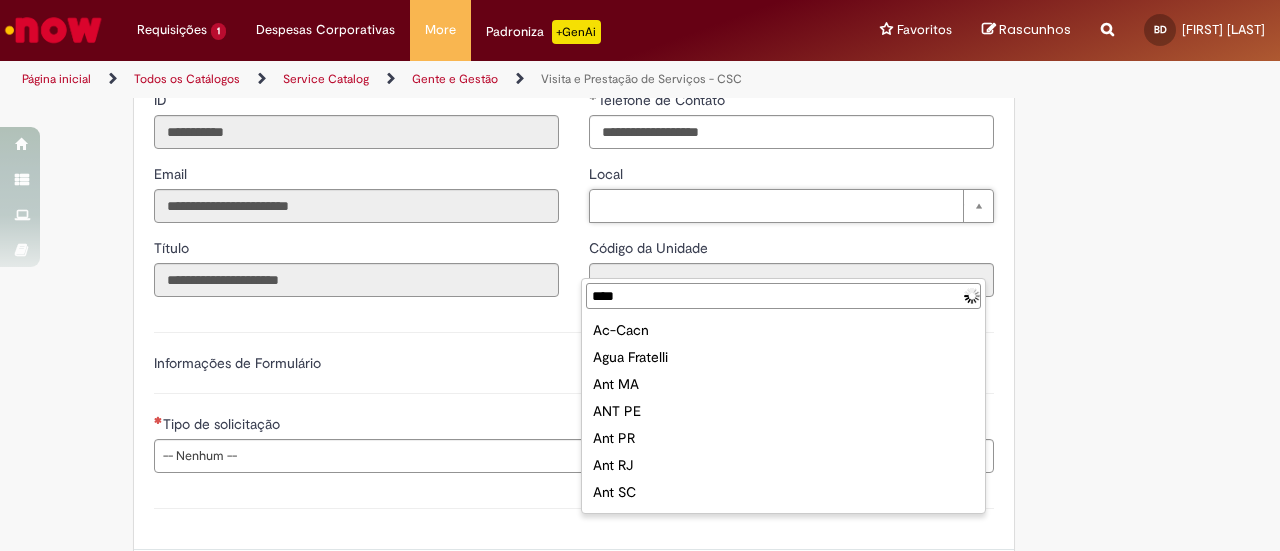 type on "*****" 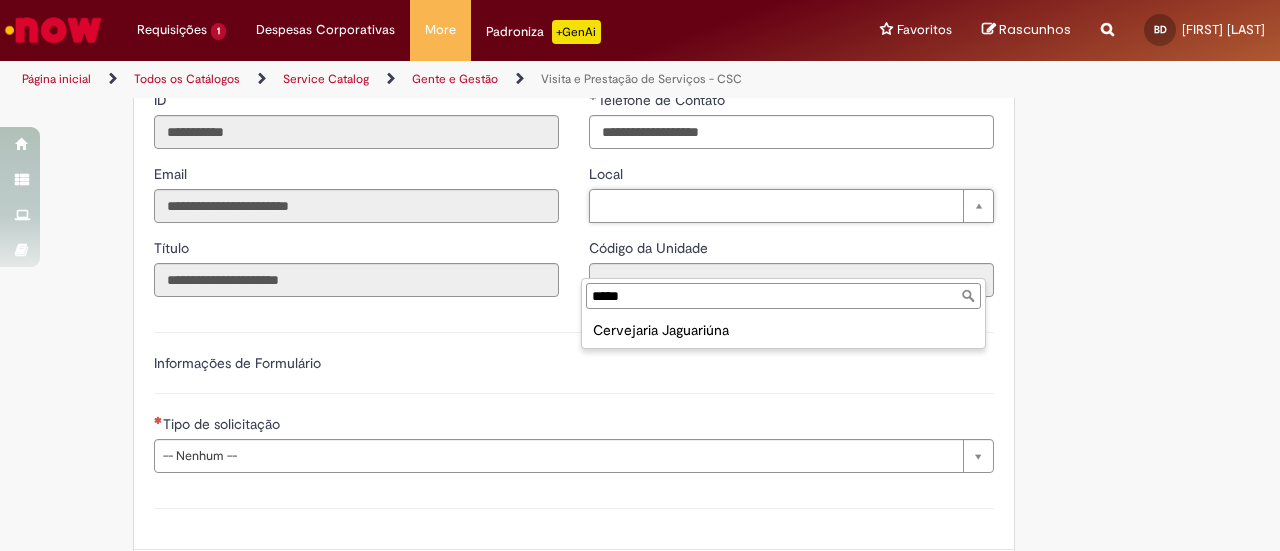 drag, startPoint x: 611, startPoint y: 292, endPoint x: 562, endPoint y: 289, distance: 49.09175 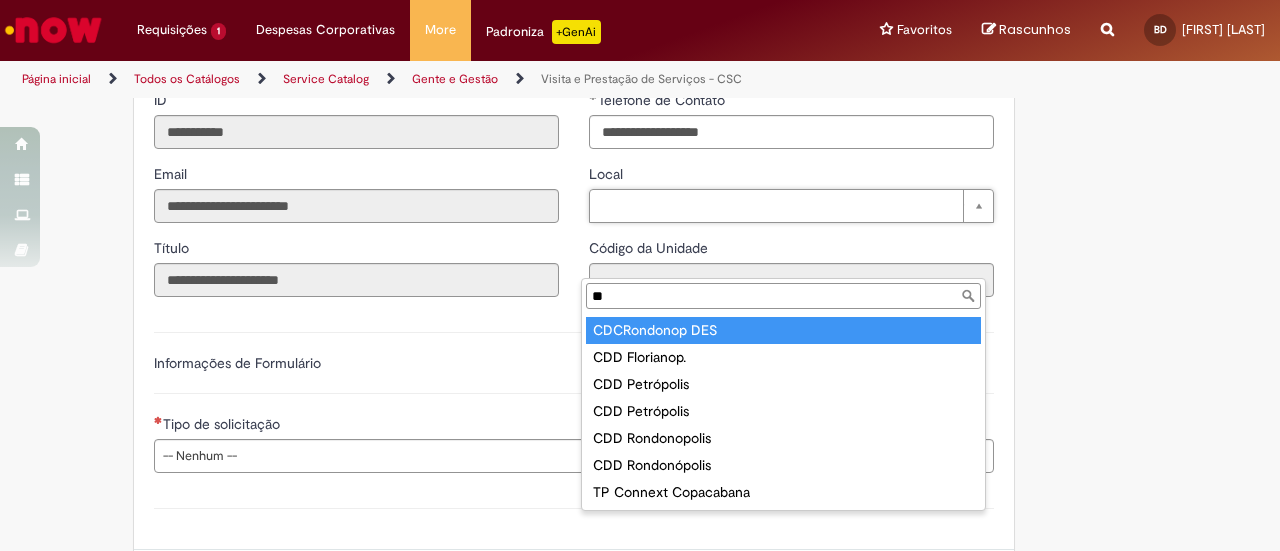 drag, startPoint x: 642, startPoint y: 292, endPoint x: 560, endPoint y: 297, distance: 82.1523 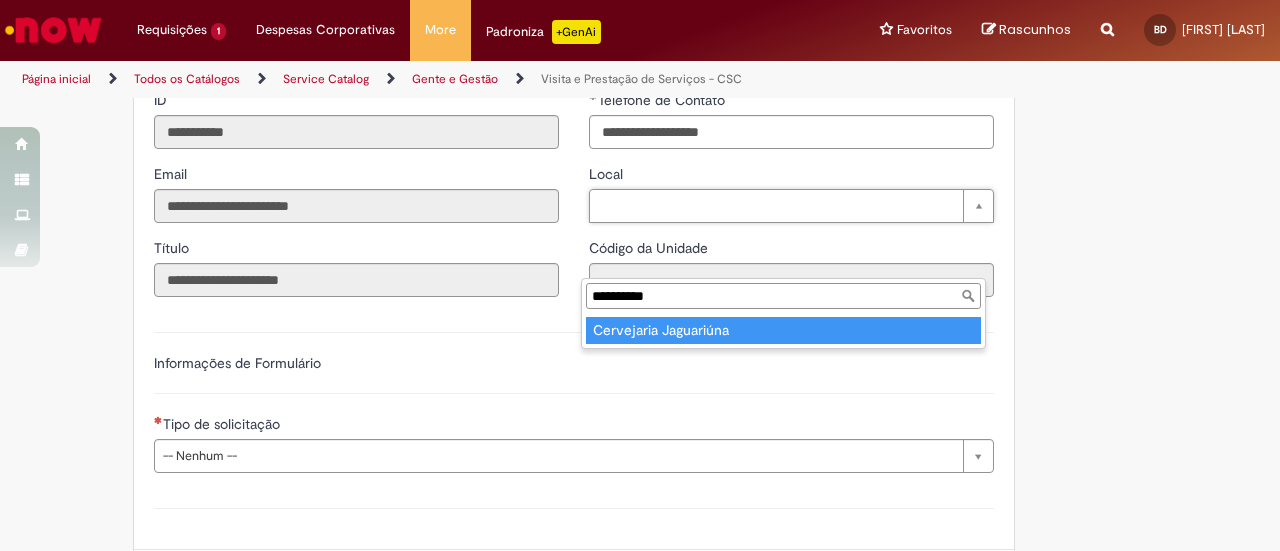 type on "**********" 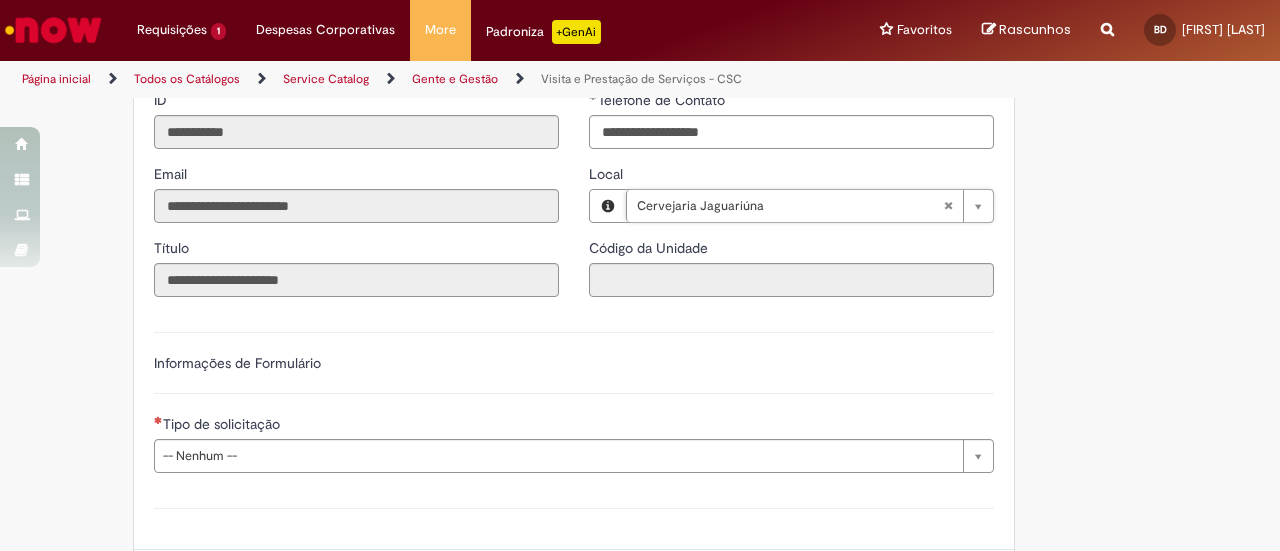 type on "****" 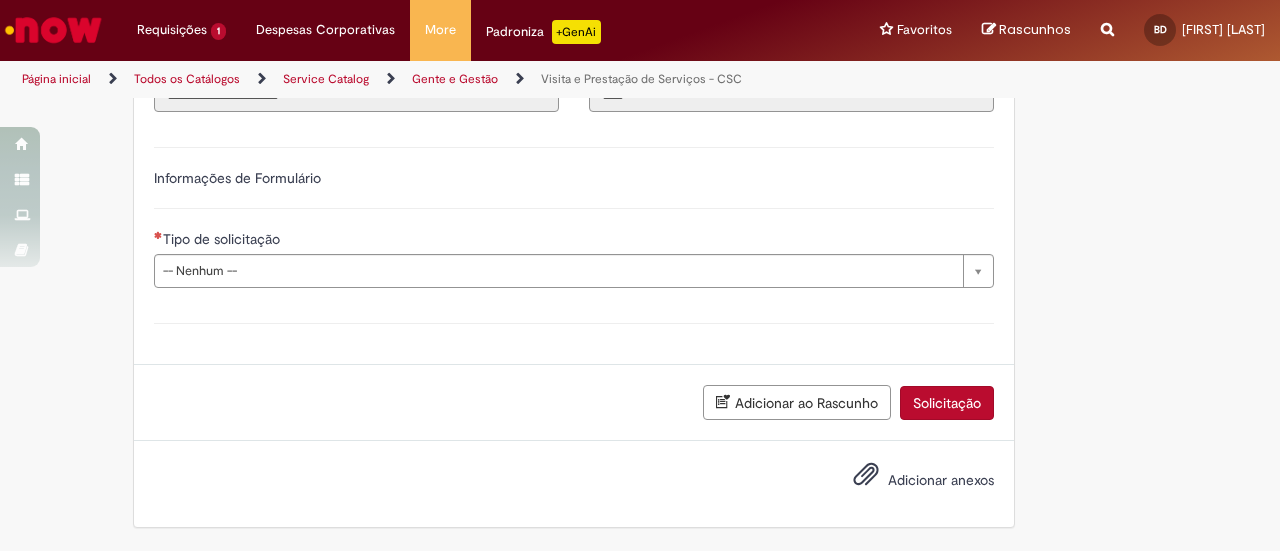 scroll, scrollTop: 939, scrollLeft: 0, axis: vertical 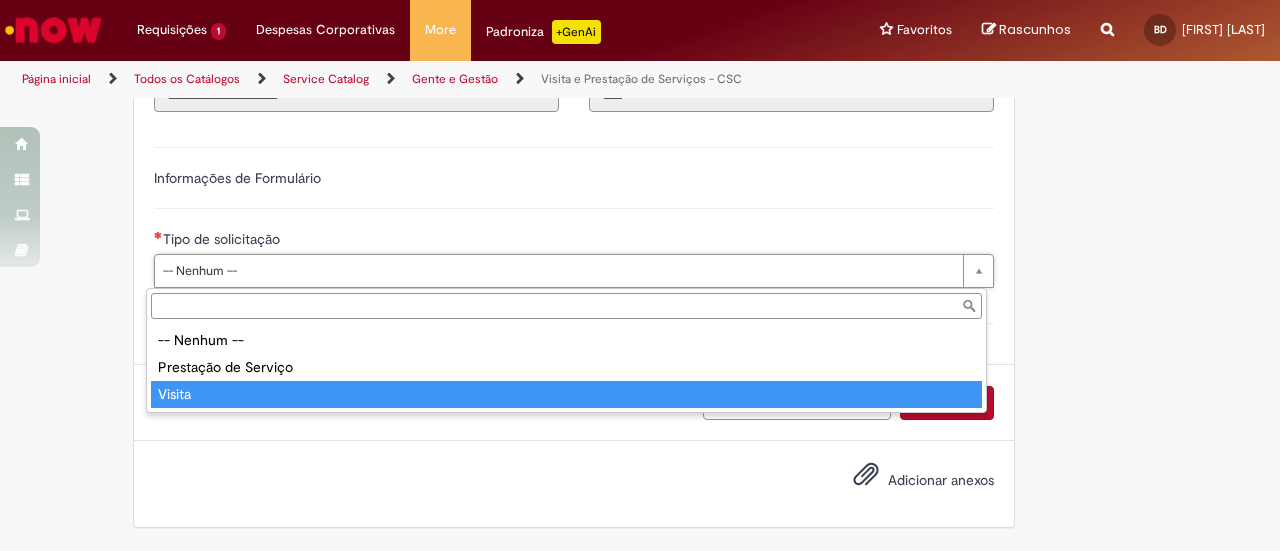 type on "******" 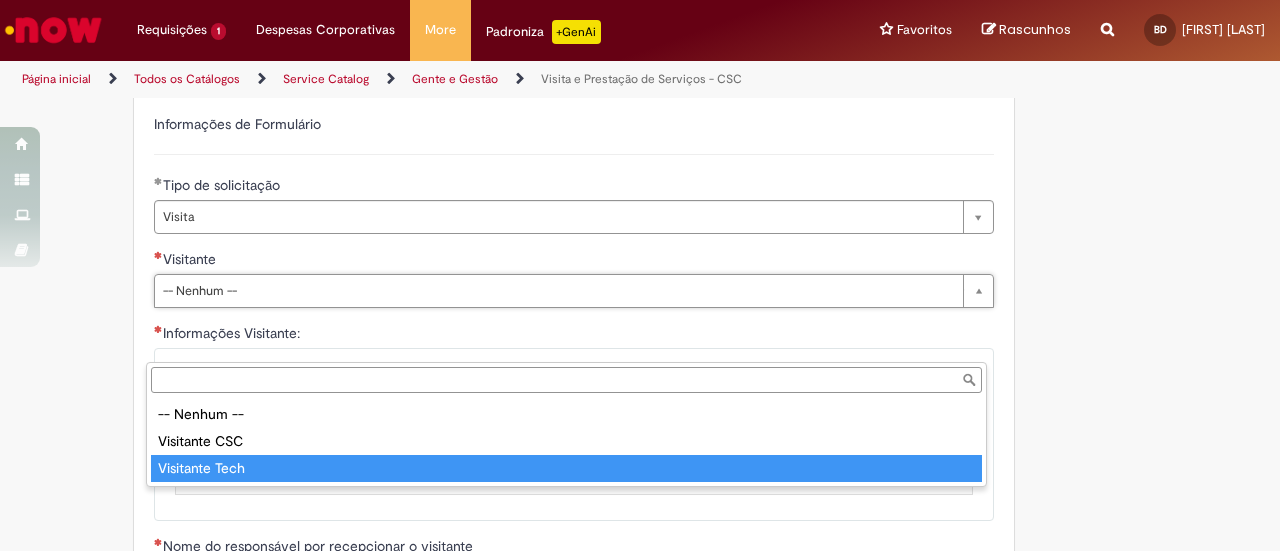 type on "**********" 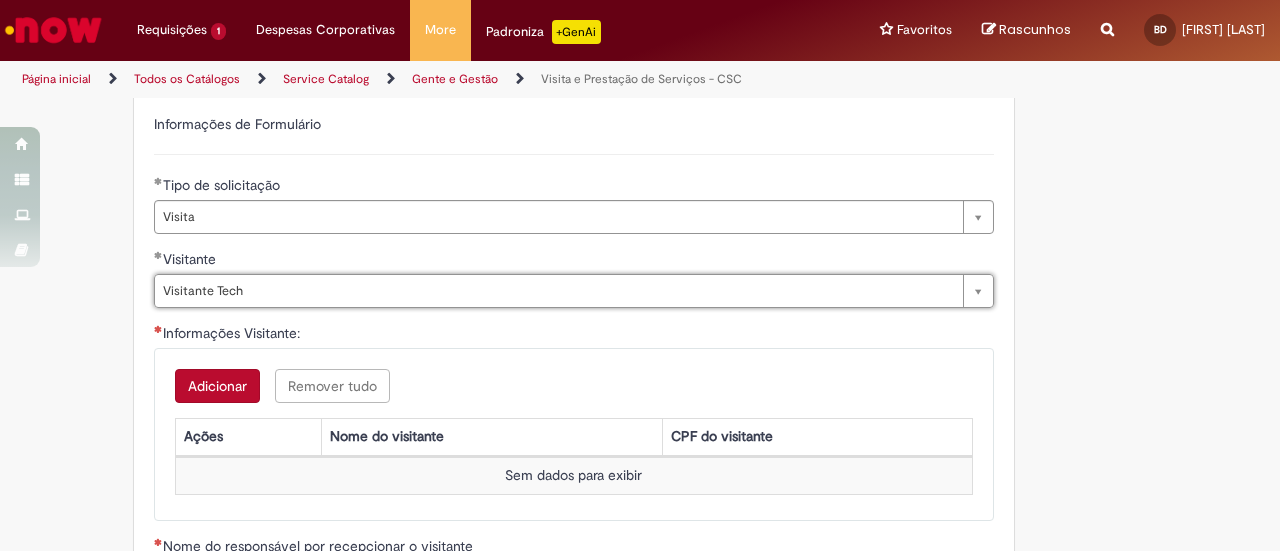 click on "Adicionar a Favoritos
Visita e Prestação de Serviços - CSC
Oferta destinada a solicitação de visita ou prestação de serviços no CSC.
Fluxo de atendimento:
Solicitação de visita:  é solicitada aprovação ao responsável pelo visitante e após aprovado, é solicitado a aprovação da recepção do CSC, que fará a liberação do visitante. Caso a solicitação for reprovada em algum momento pelos aprovadores o chamado é cancelado automaticamente.
Solicitação de prestação de serviços:  é solicitada aprovação do técnico de segurança do CSC e após aprovado, é solicitado a aprovação da recepção do CSC, que fará a liberação do prestador de serviços. Caso a solicitação for reprovada em algum momento pelos aprovadores o chamado é cancelado automaticamente.
Atenção:
Para  solicitação de prestação de serviços
Ficha Registro; Ordem de Serviço; ASO" at bounding box center (542, 129) 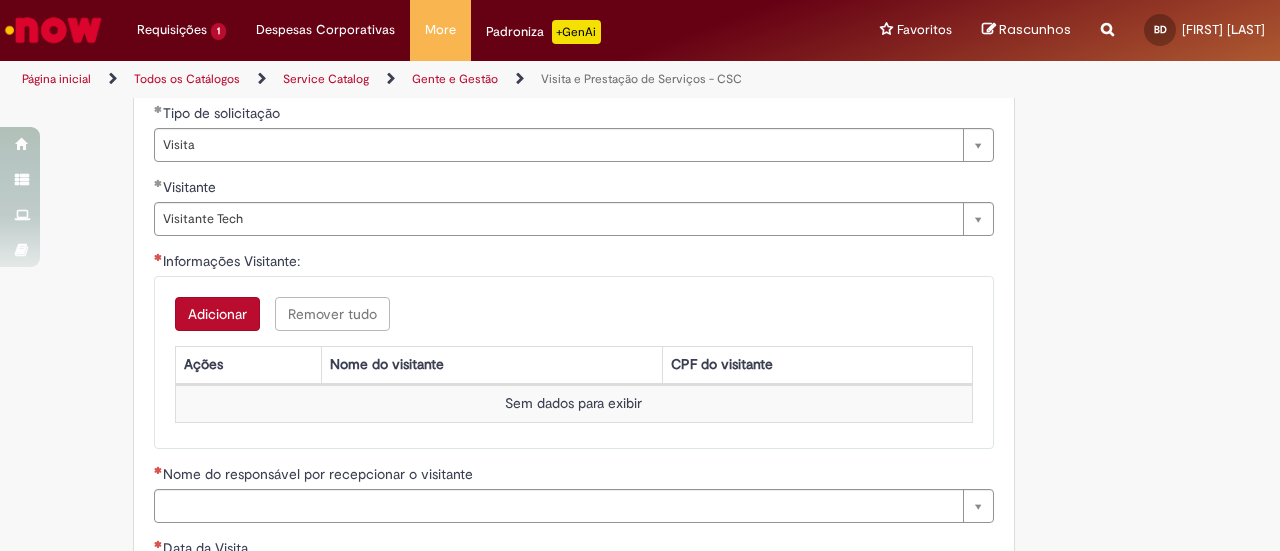 scroll, scrollTop: 1139, scrollLeft: 0, axis: vertical 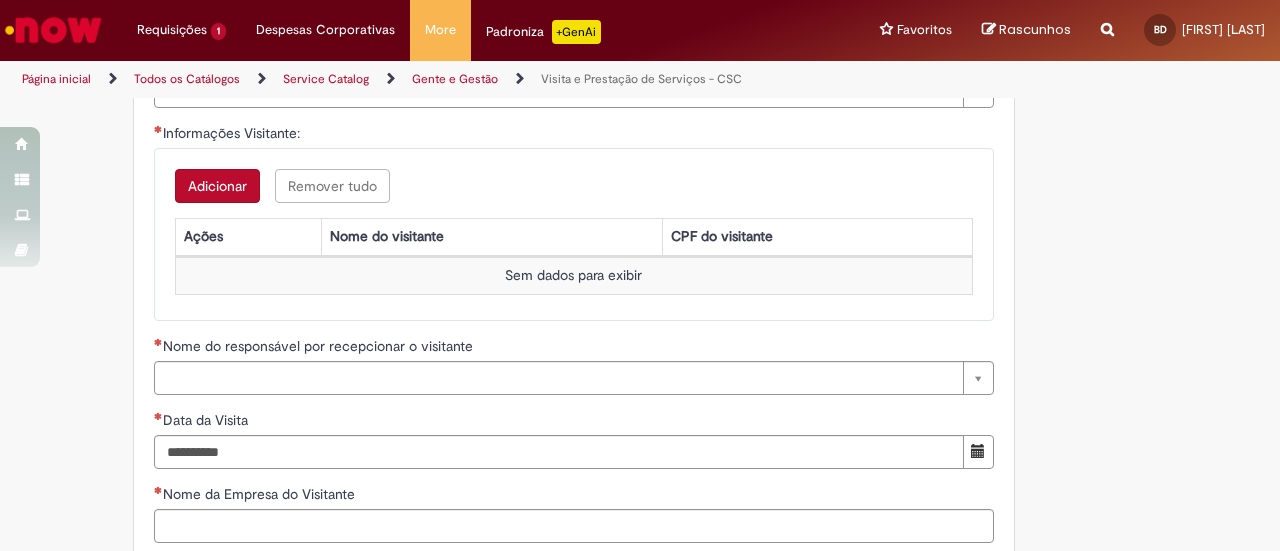 click on "Adicionar" at bounding box center [217, 186] 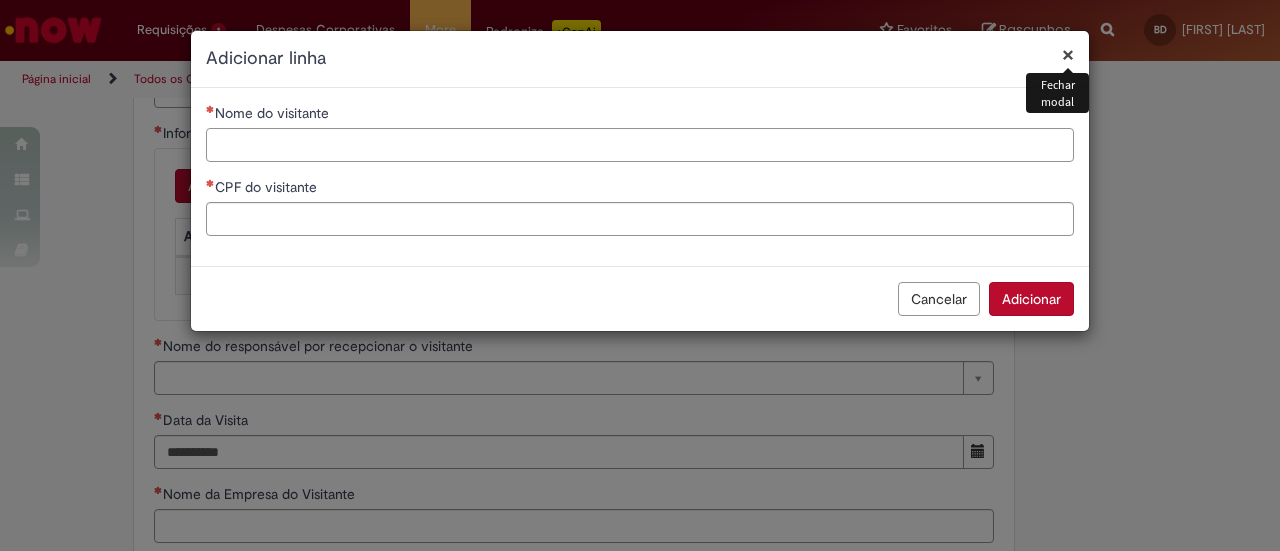 click on "Nome do visitante" at bounding box center (640, 145) 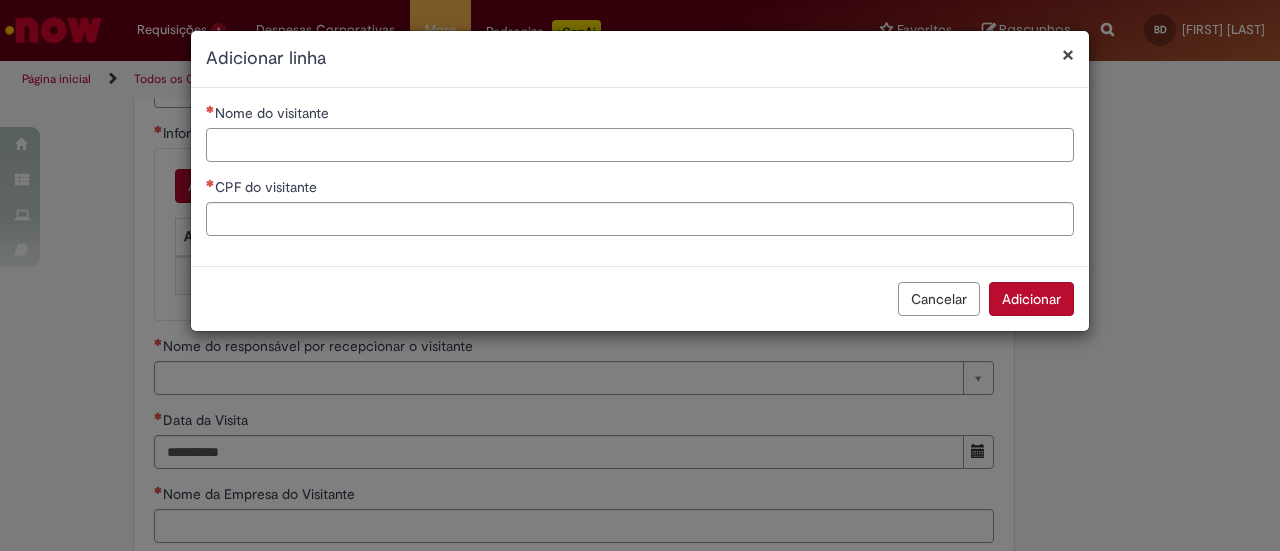 paste on "**********" 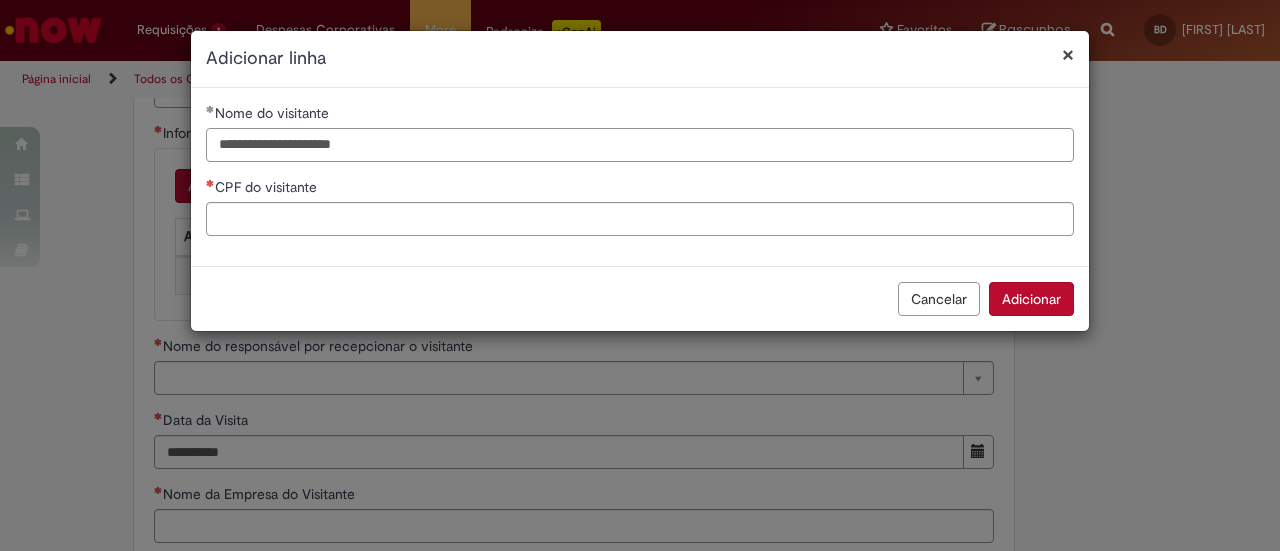 type on "**********" 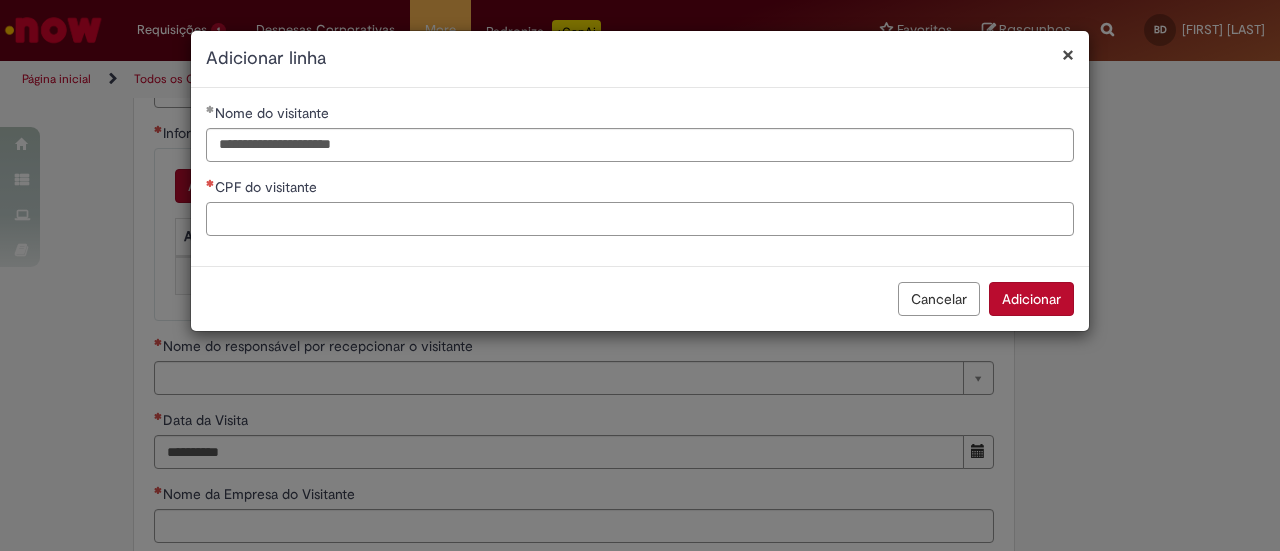 click on "CPF do visitante" at bounding box center [640, 219] 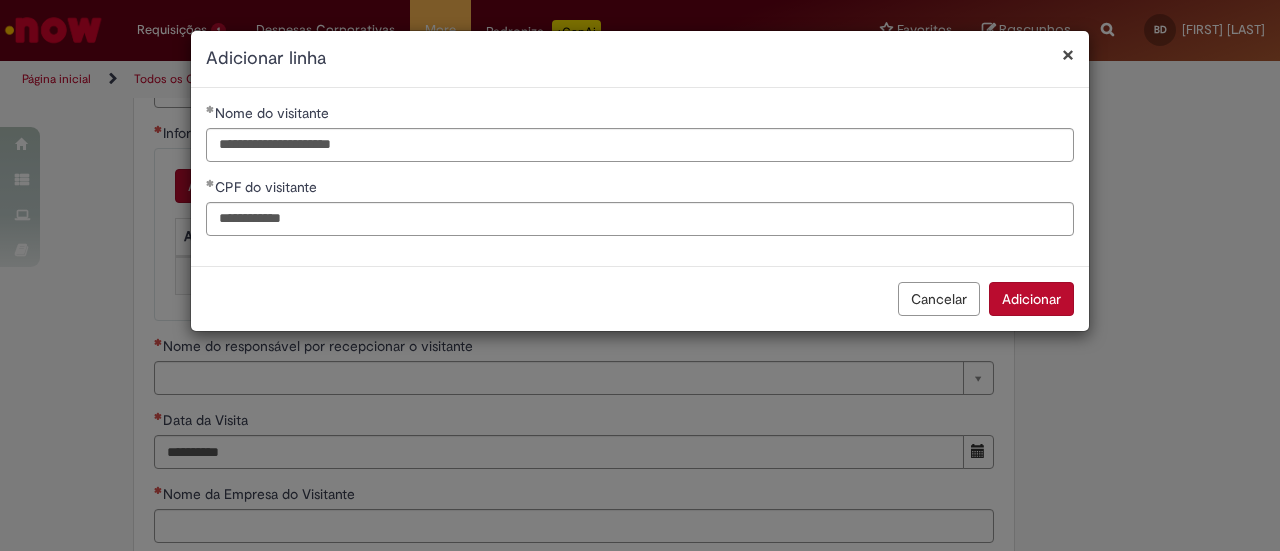 click on "**********" at bounding box center [640, 177] 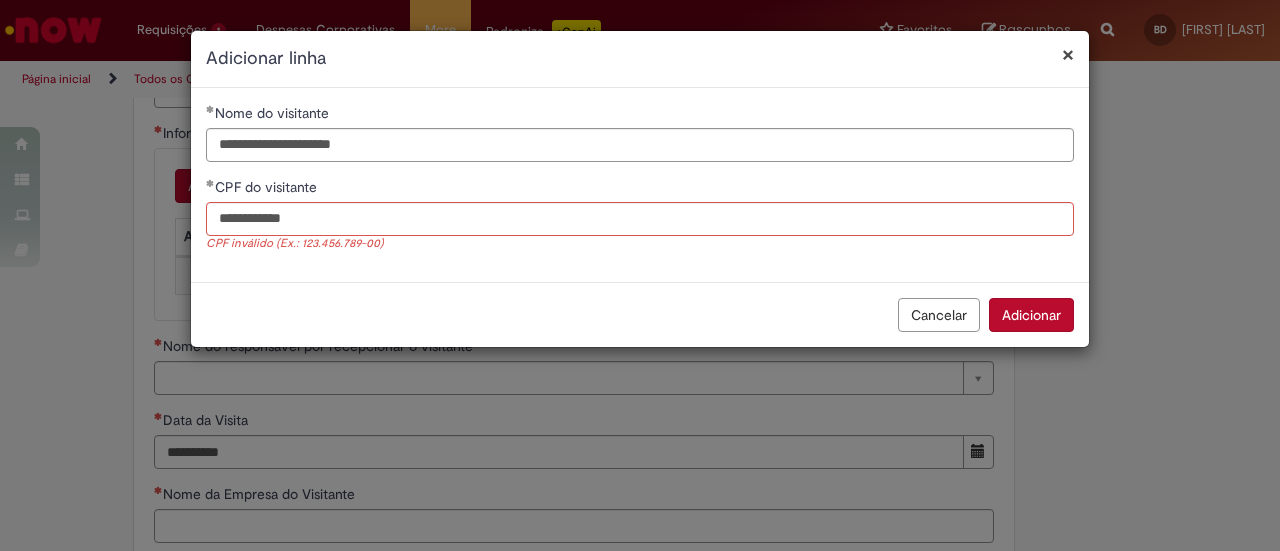 click on "Cancelar   Adicionar" at bounding box center (640, 314) 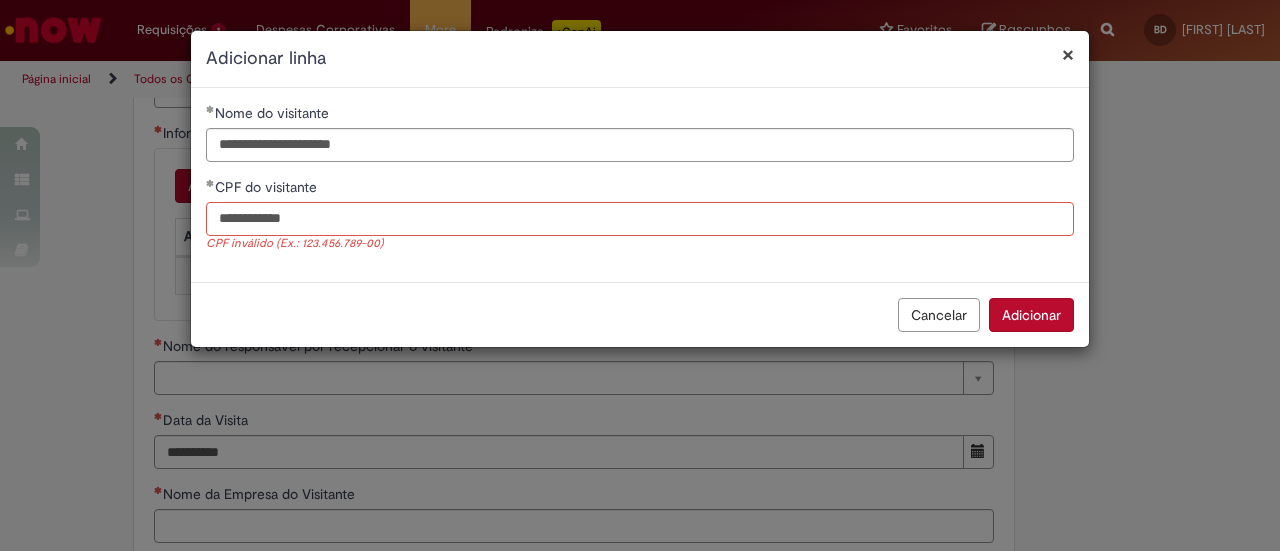 click on "**********" at bounding box center [640, 219] 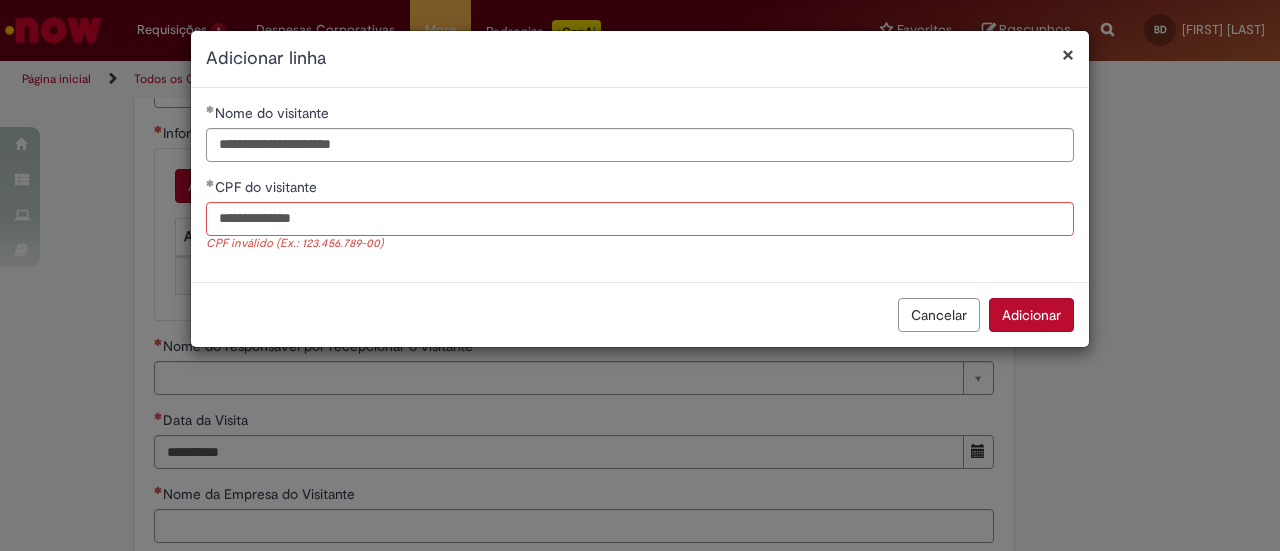 click on "**********" at bounding box center [640, 185] 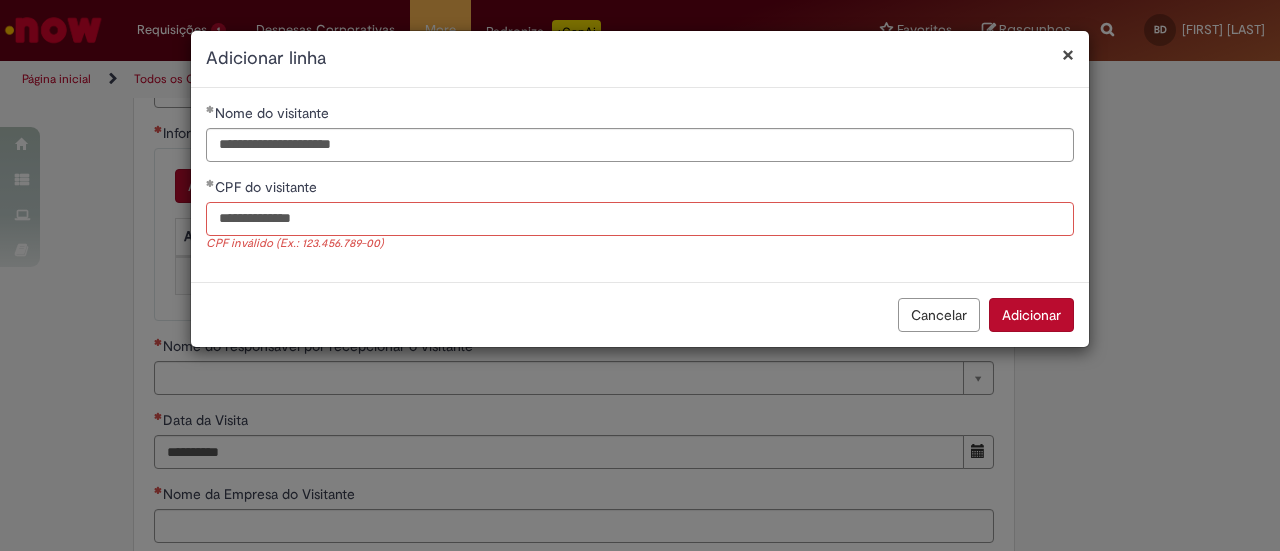 click on "**********" at bounding box center [640, 219] 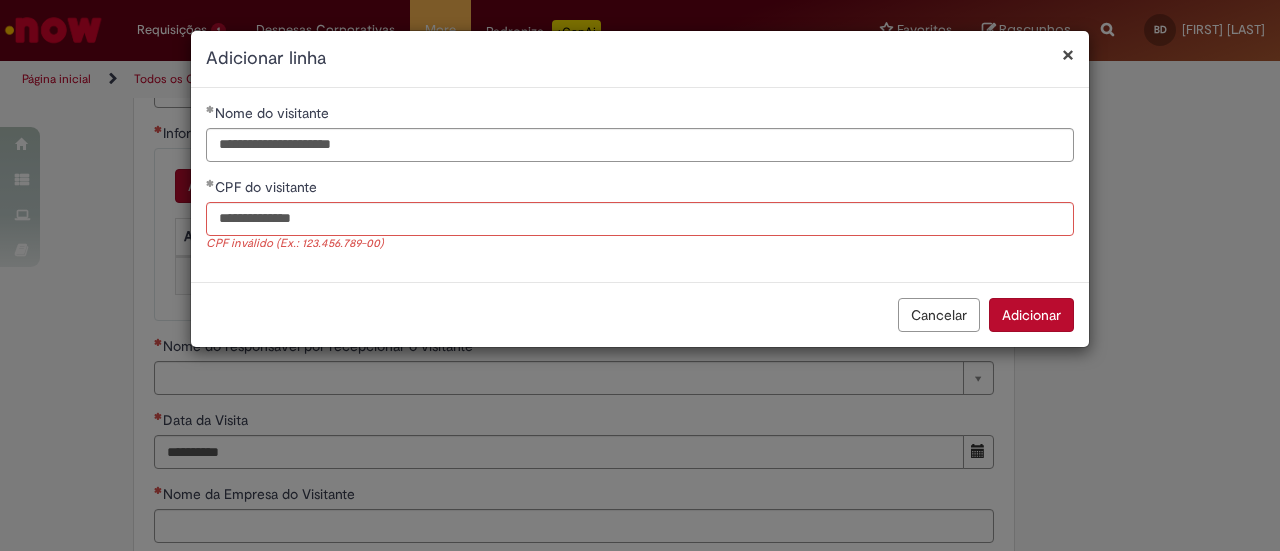 click on "**********" at bounding box center [640, 185] 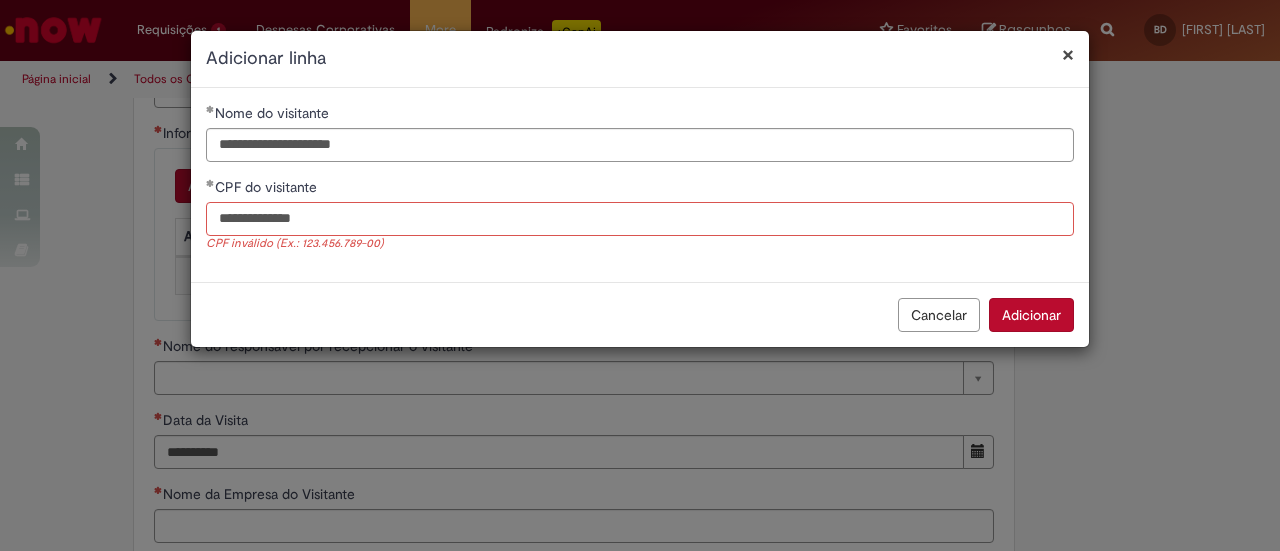 click on "**********" at bounding box center (640, 219) 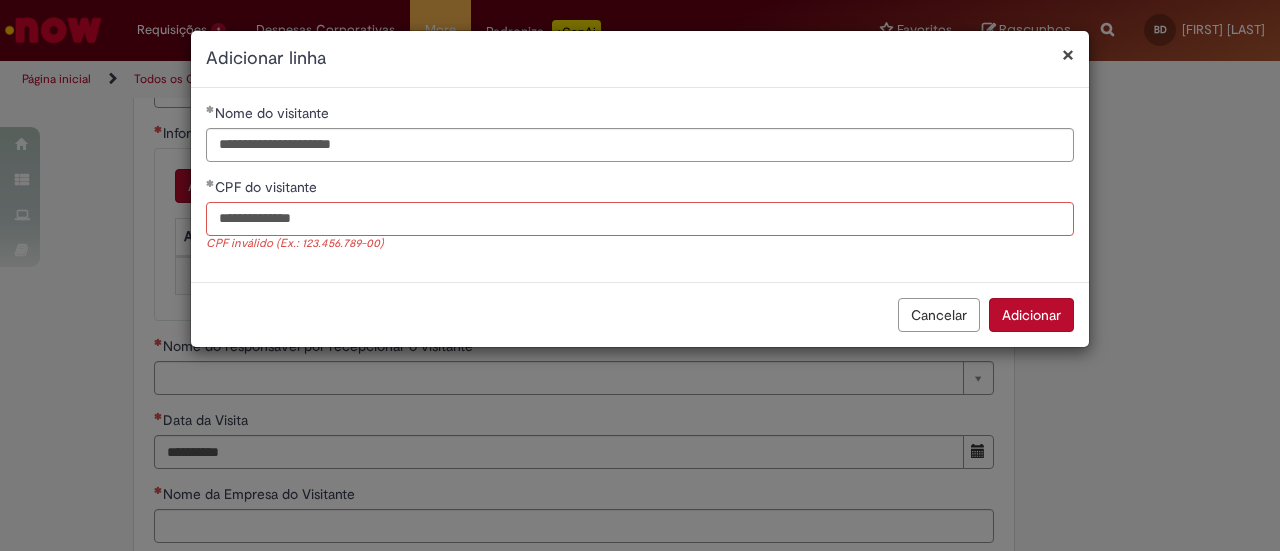 click on "**********" at bounding box center (640, 219) 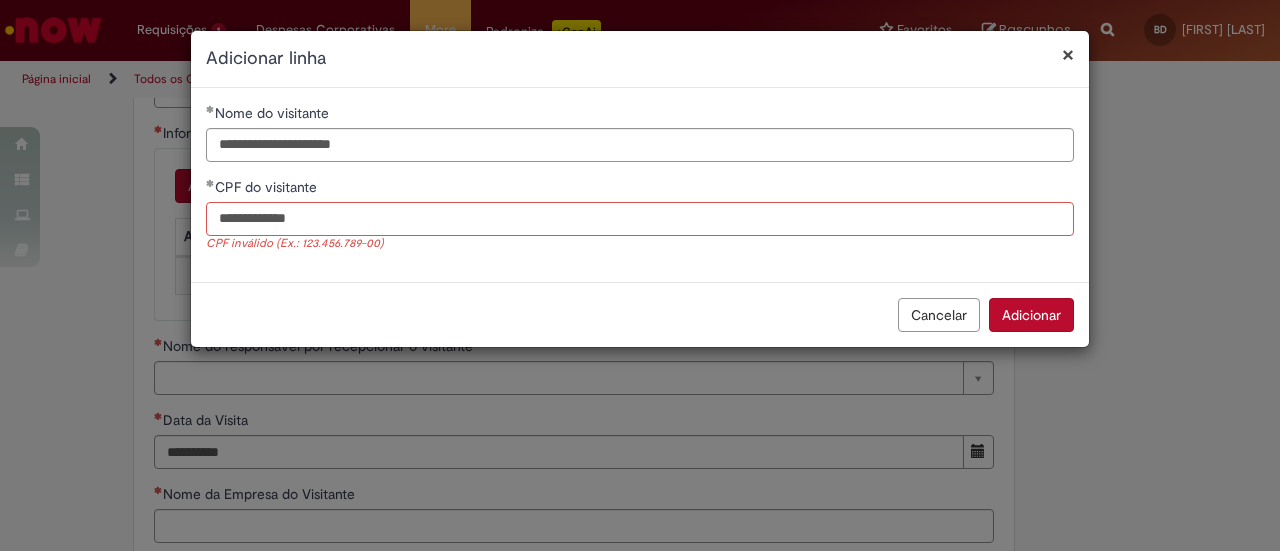 click on "**********" at bounding box center [640, 219] 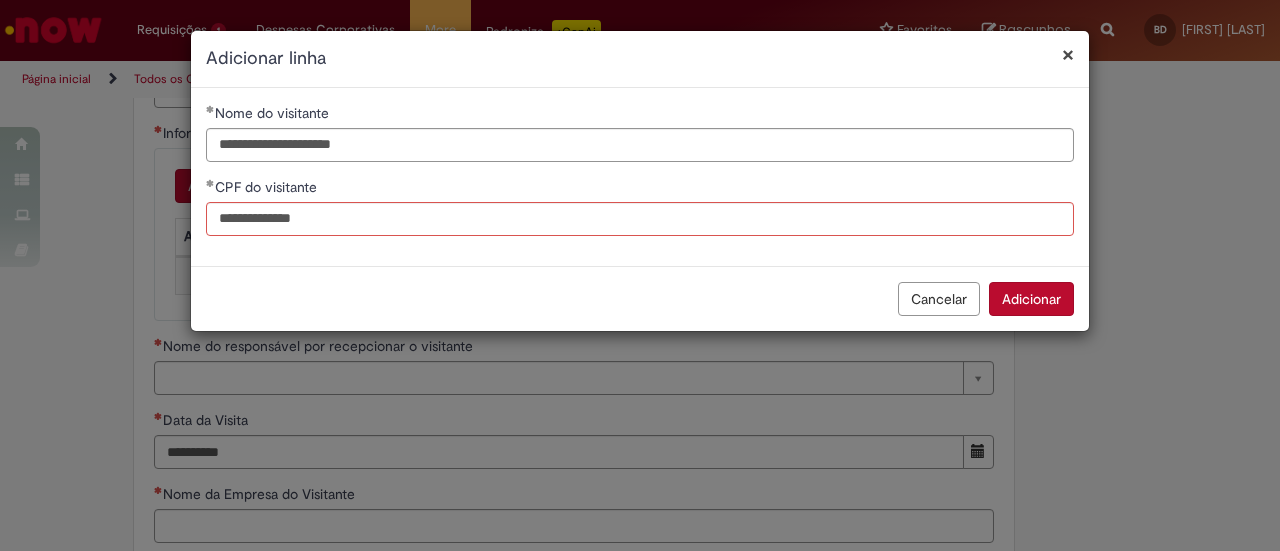 click on "**********" at bounding box center (640, 177) 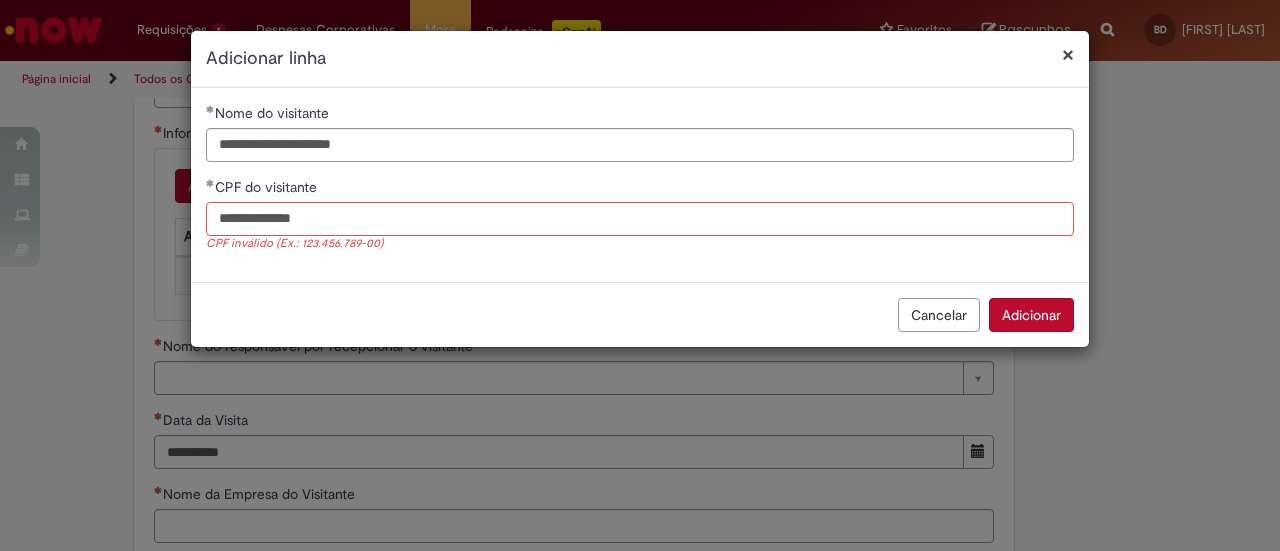 click on "**********" at bounding box center [640, 219] 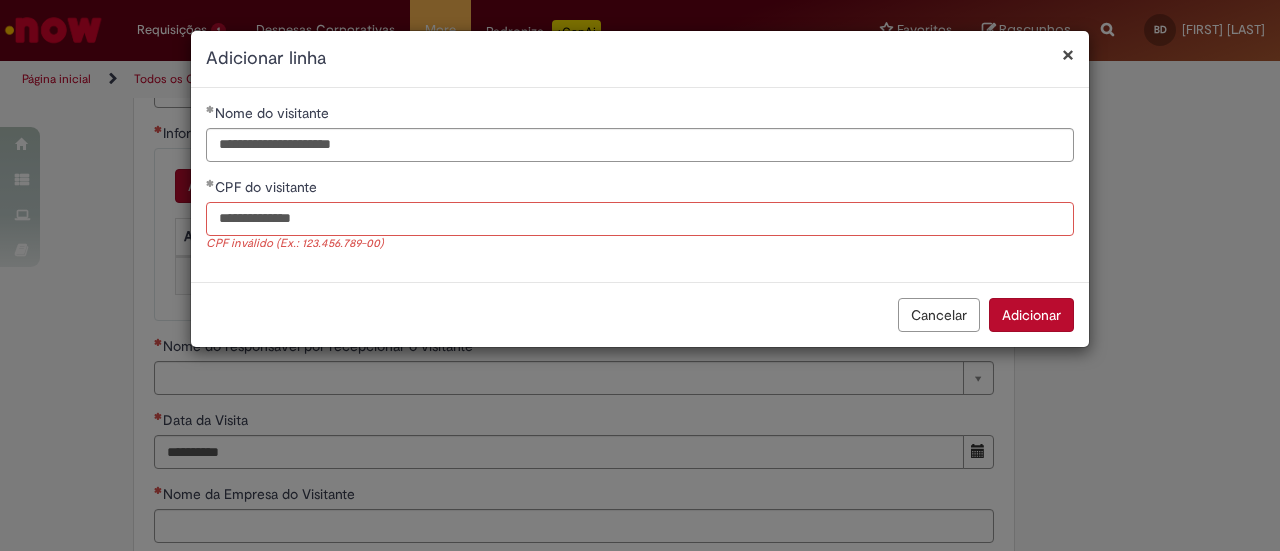 click on "**********" at bounding box center [640, 219] 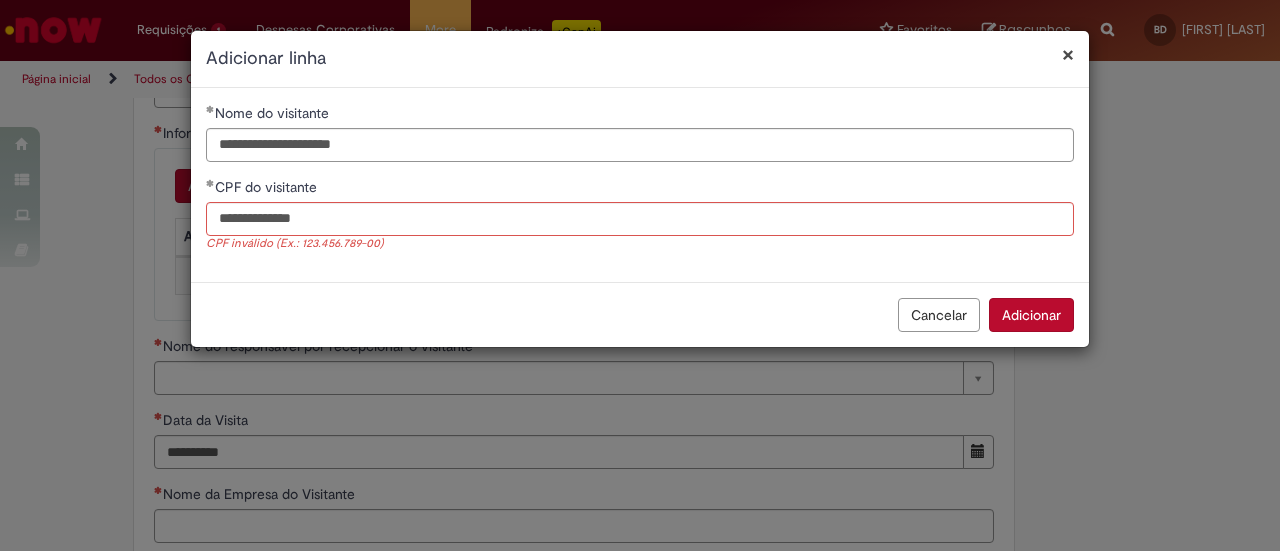 click on "**********" at bounding box center [640, 185] 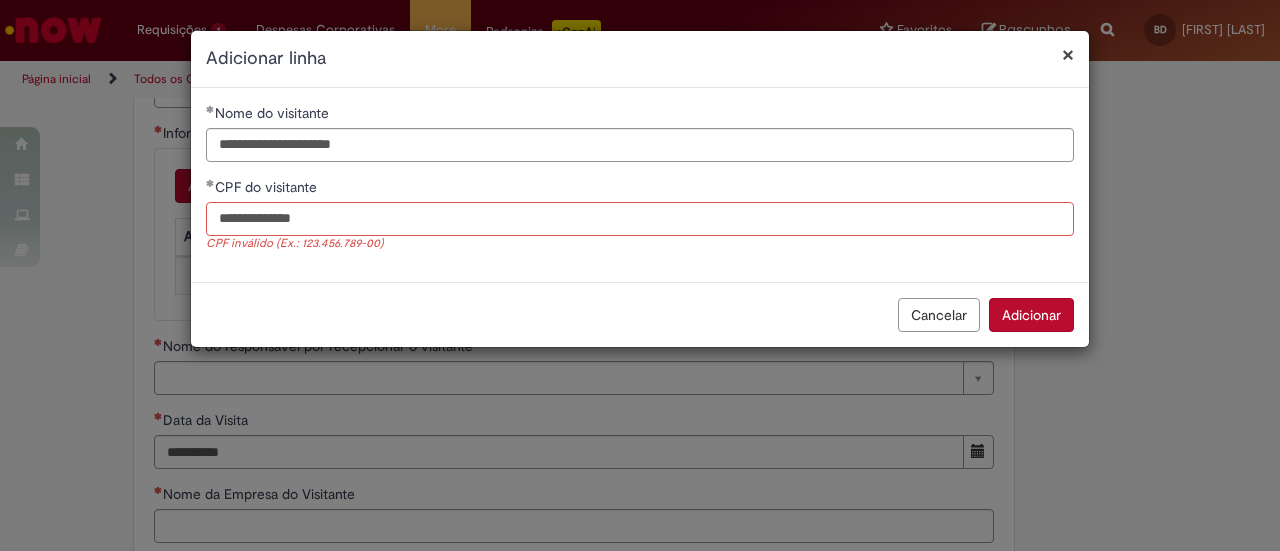 click on "**********" at bounding box center (640, 219) 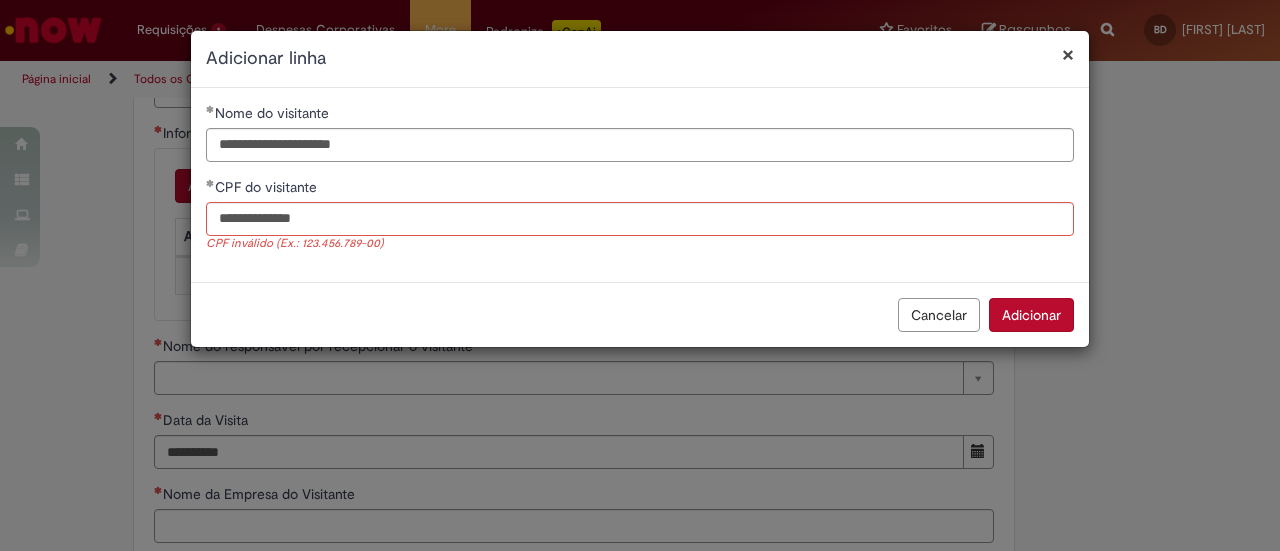 click on "**********" at bounding box center [640, 185] 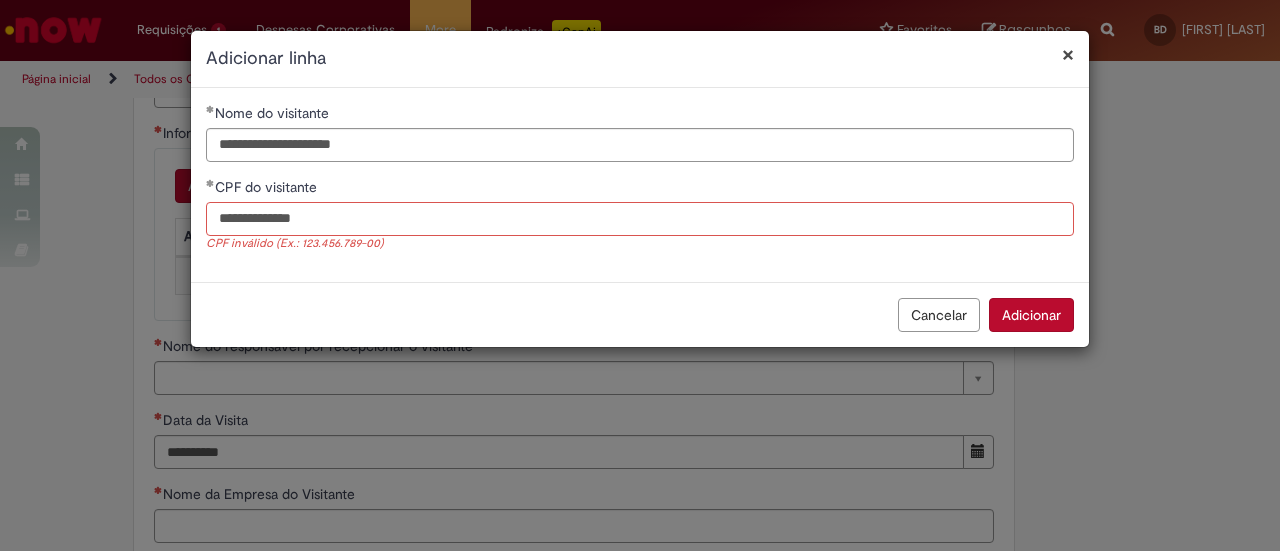 drag, startPoint x: 332, startPoint y: 229, endPoint x: 152, endPoint y: 231, distance: 180.01111 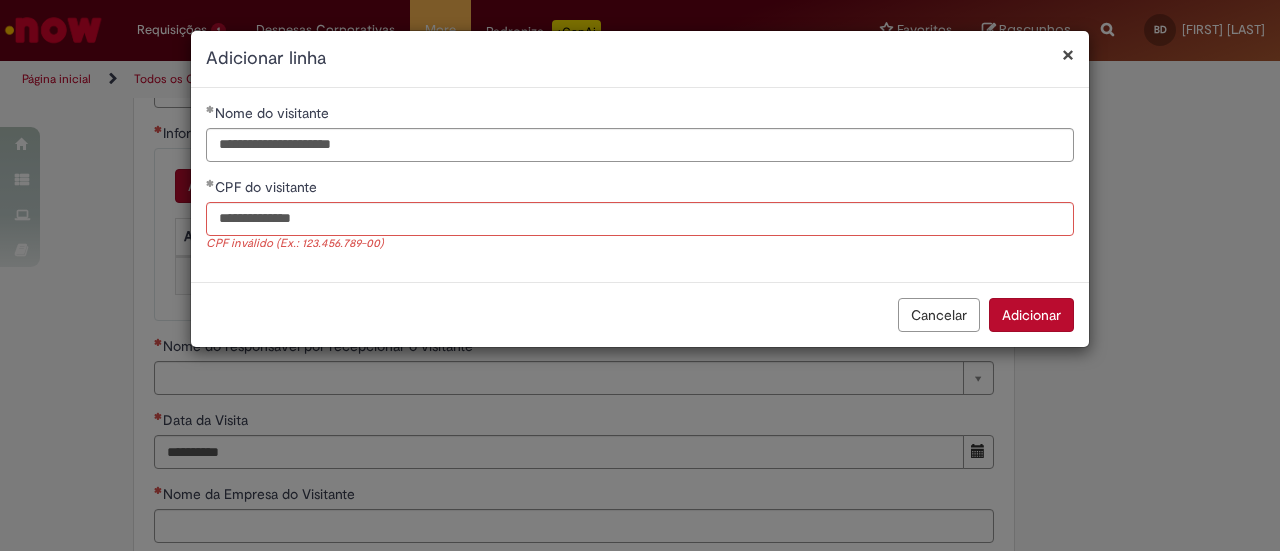 click on "**********" at bounding box center (640, 185) 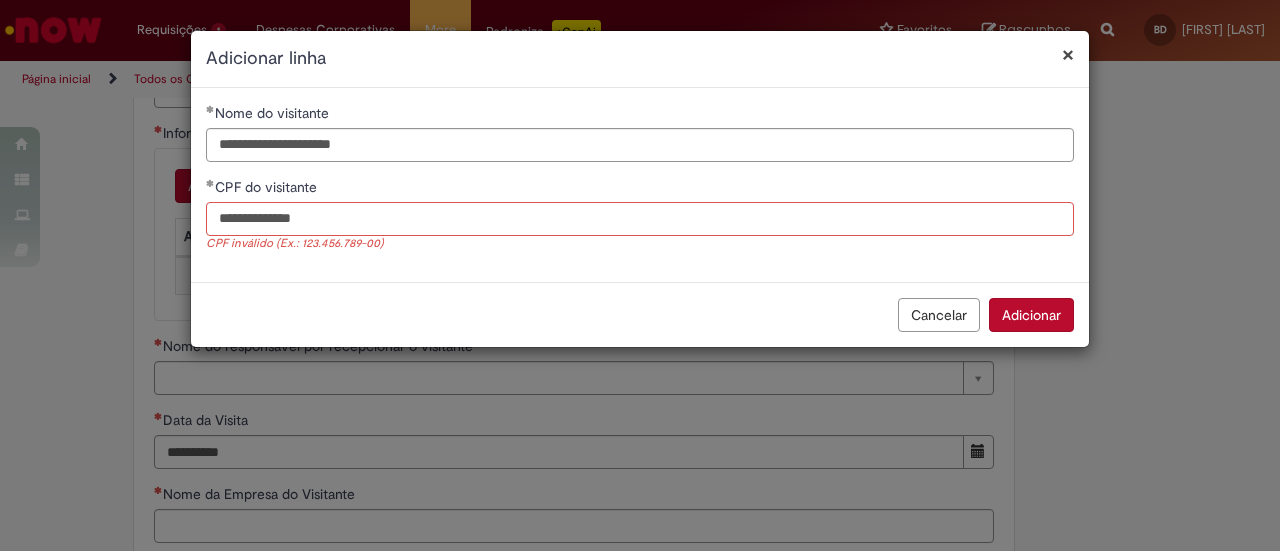 click on "**********" at bounding box center [640, 219] 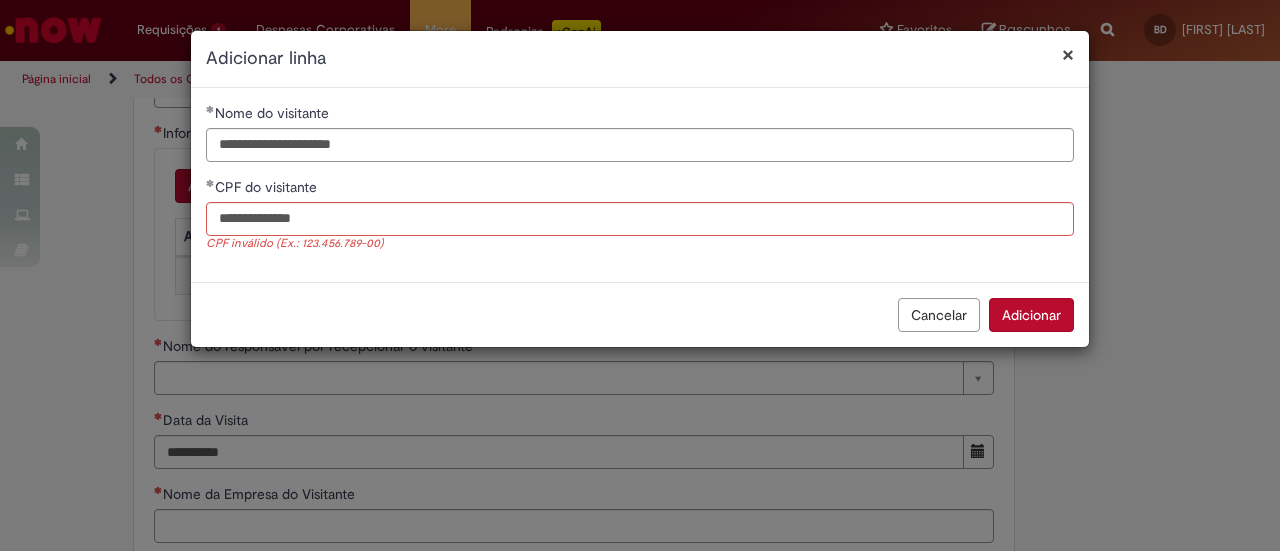 click on "**********" at bounding box center (640, 185) 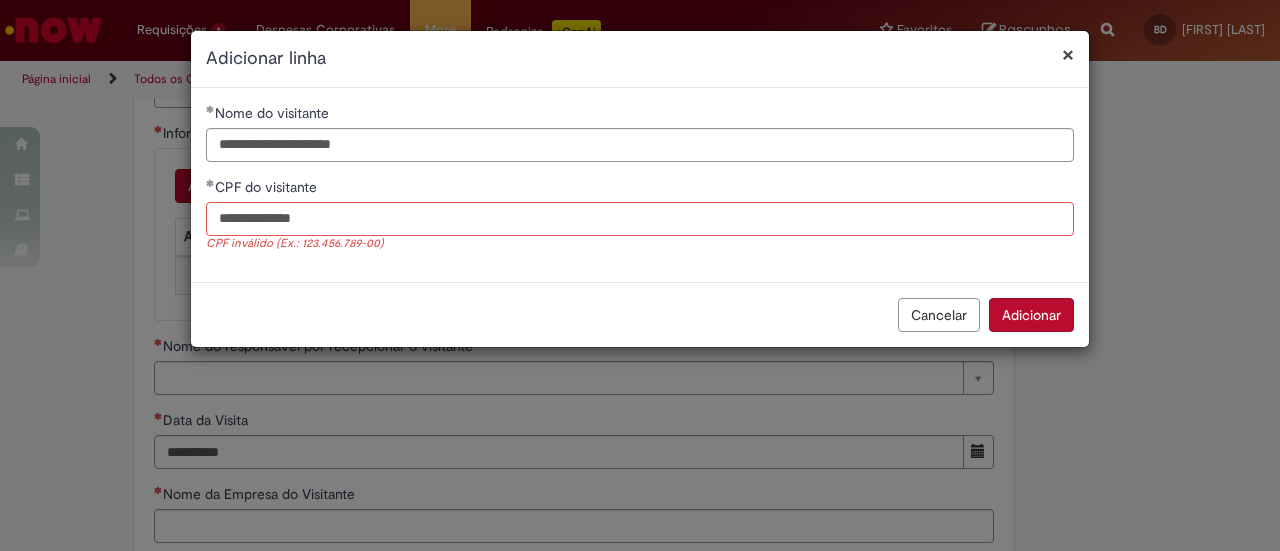 click on "**********" at bounding box center (640, 219) 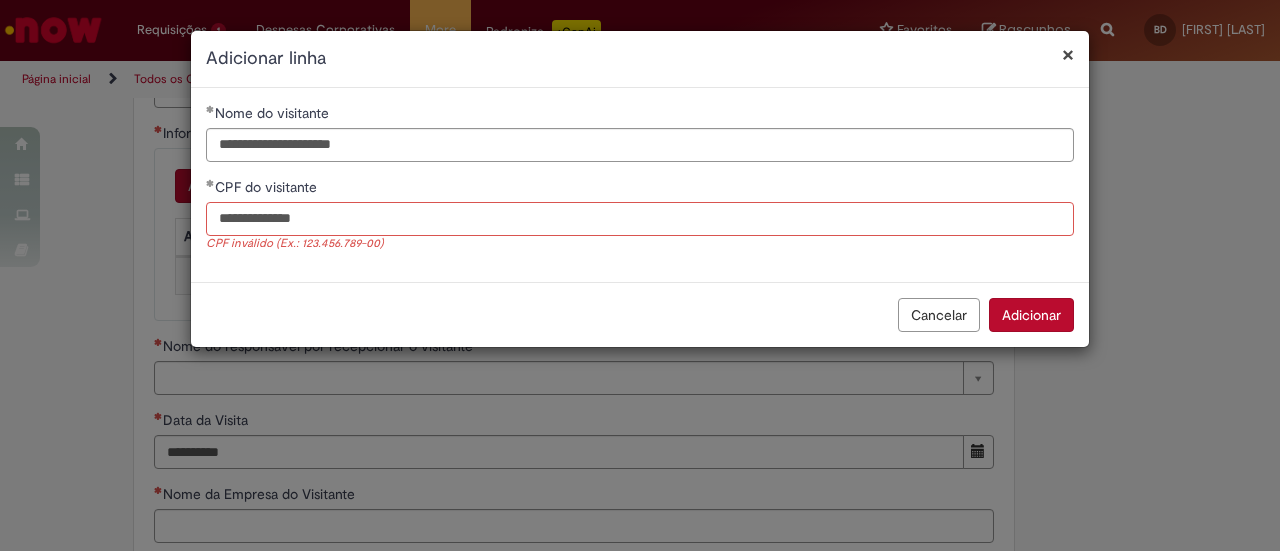 type on "**********" 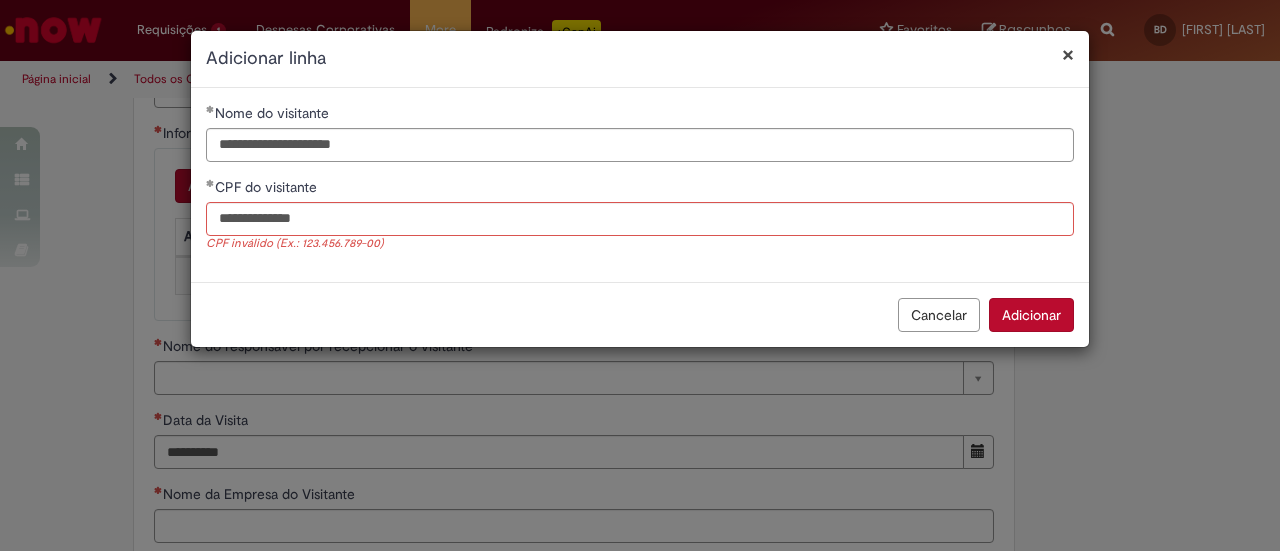 click on "**********" at bounding box center (640, 189) 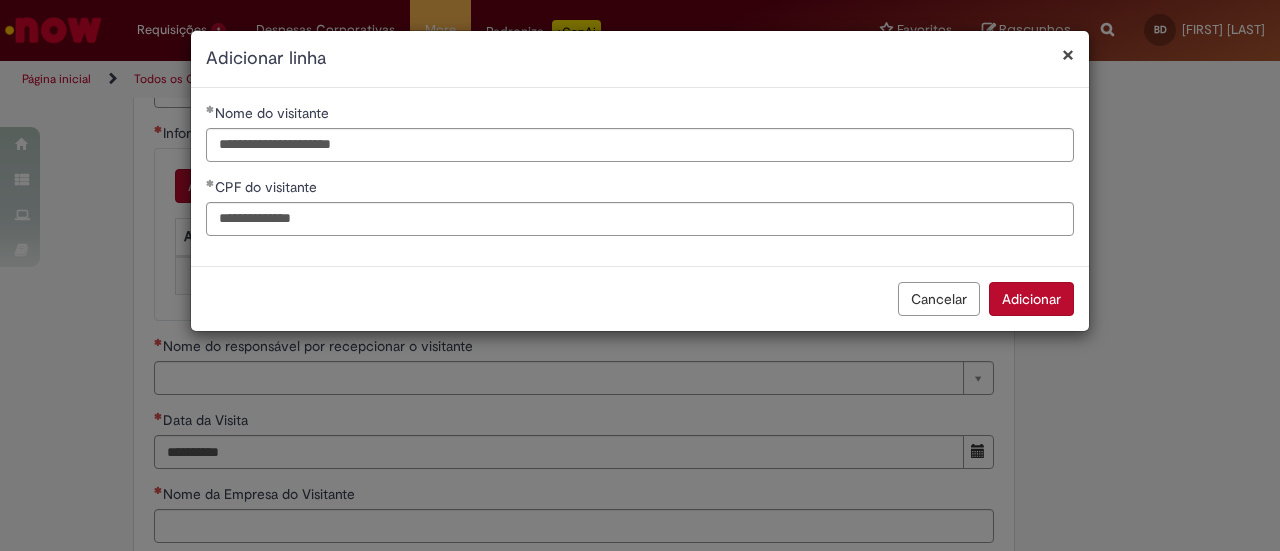 click on "Adicionar" at bounding box center (1031, 299) 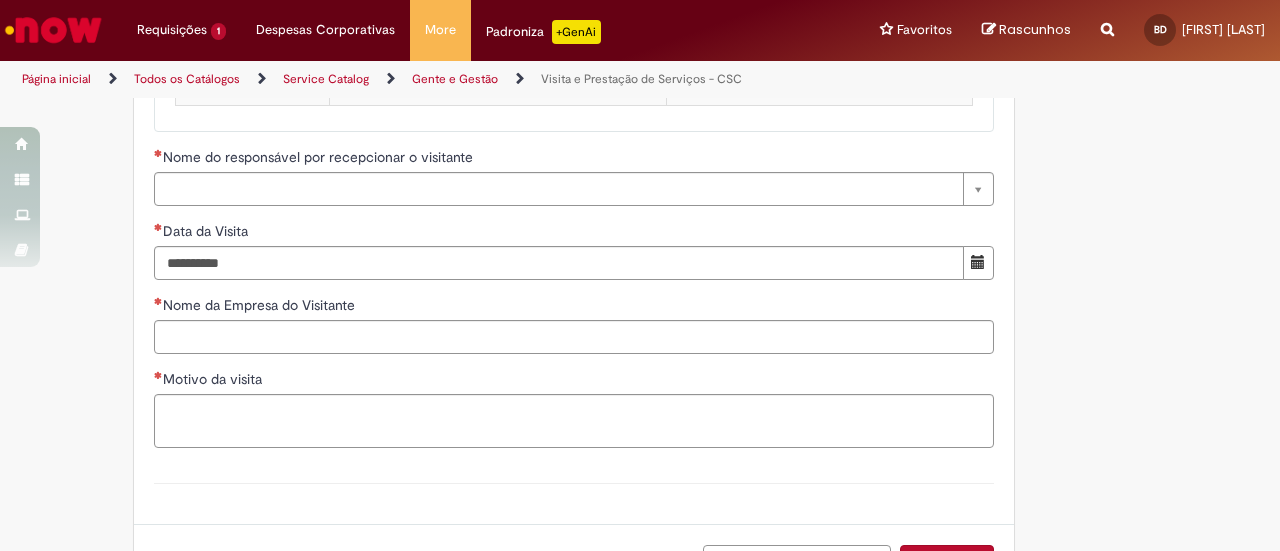 scroll, scrollTop: 1339, scrollLeft: 0, axis: vertical 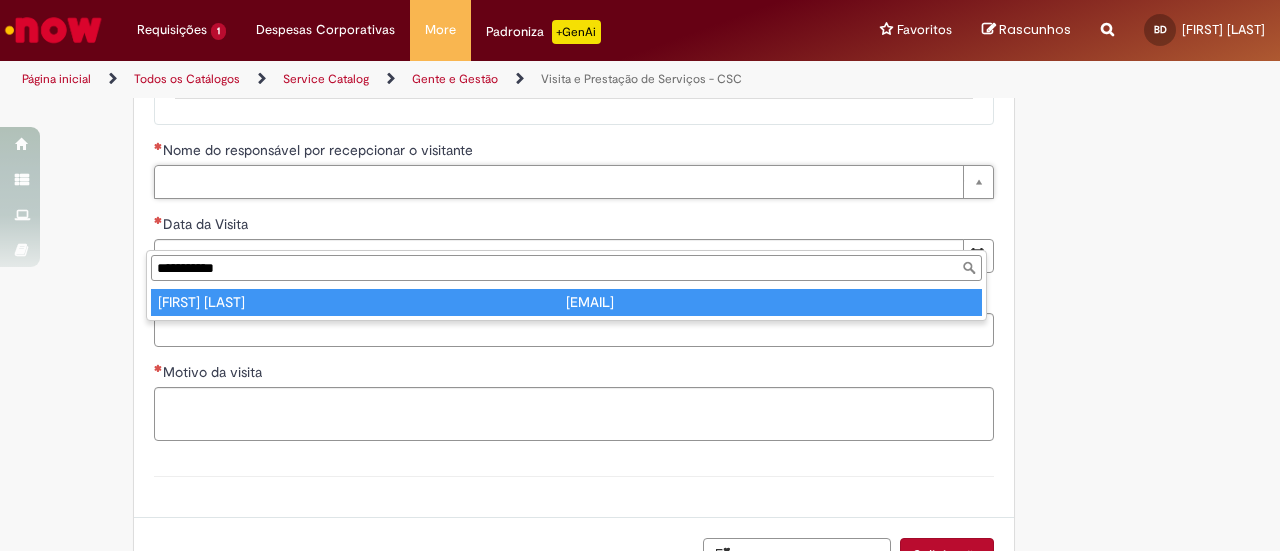 type on "**********" 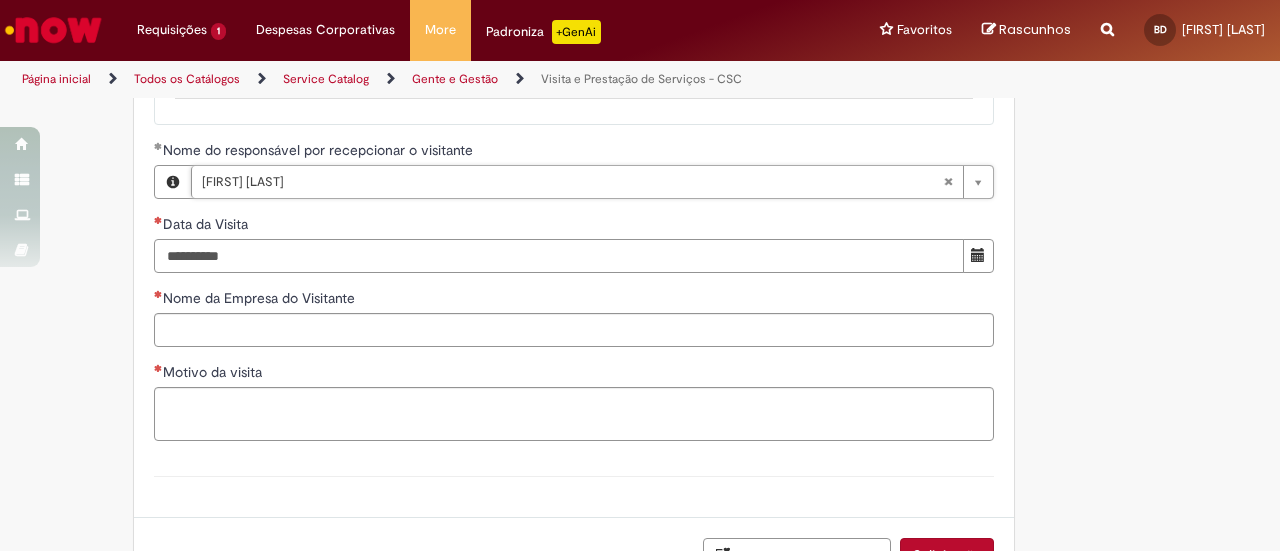 click on "Data da Visita" at bounding box center [559, 256] 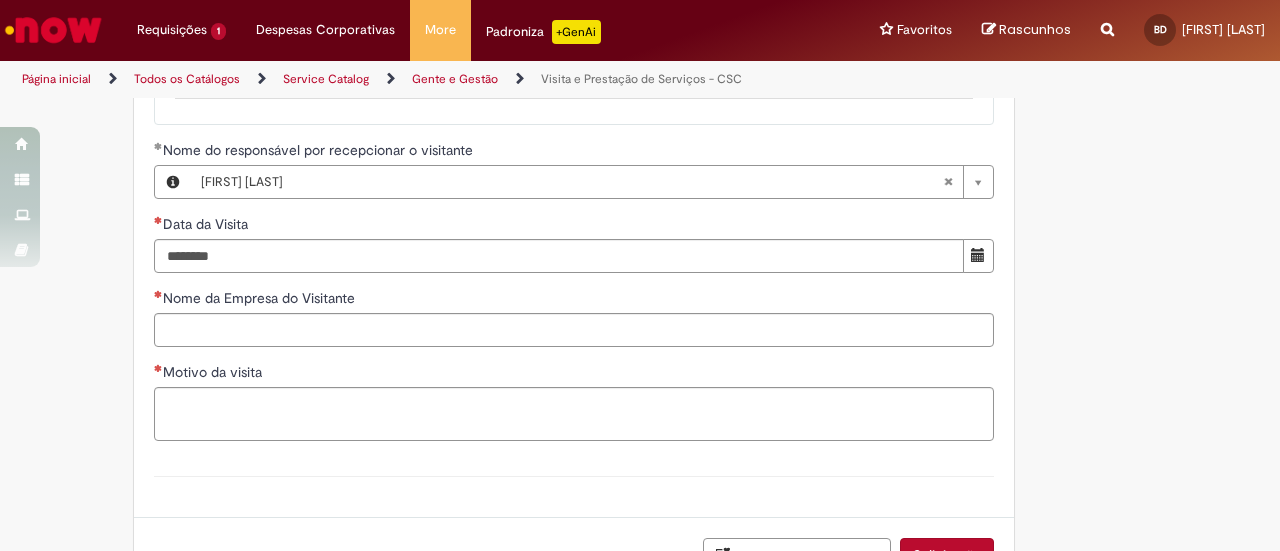 click on "**********" at bounding box center (574, 64) 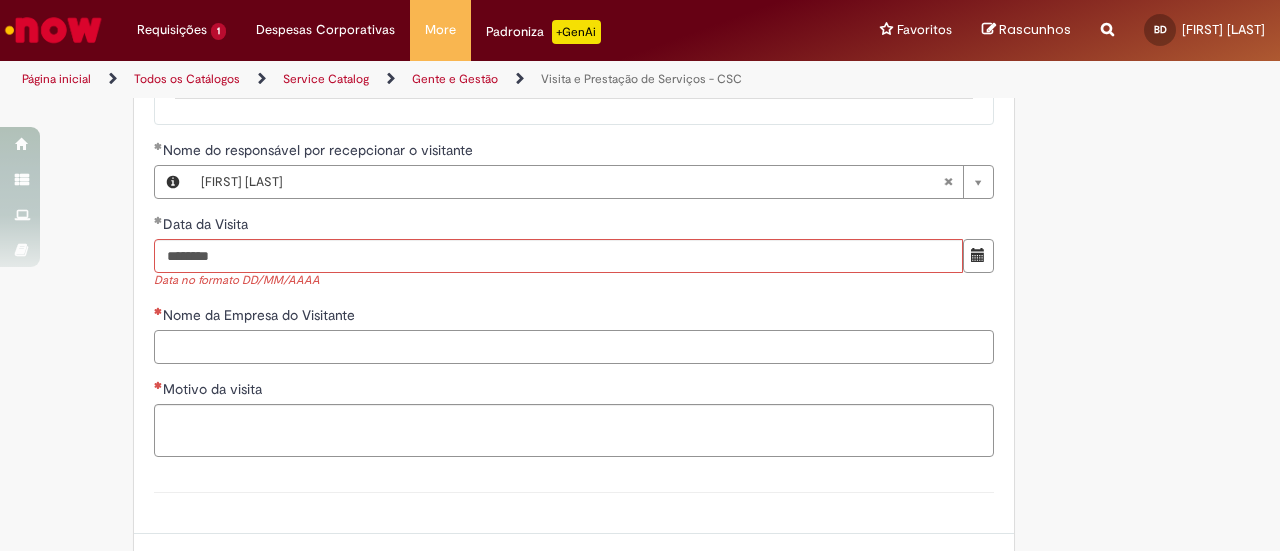 click on "Nome da Empresa do Visitante" at bounding box center (574, 347) 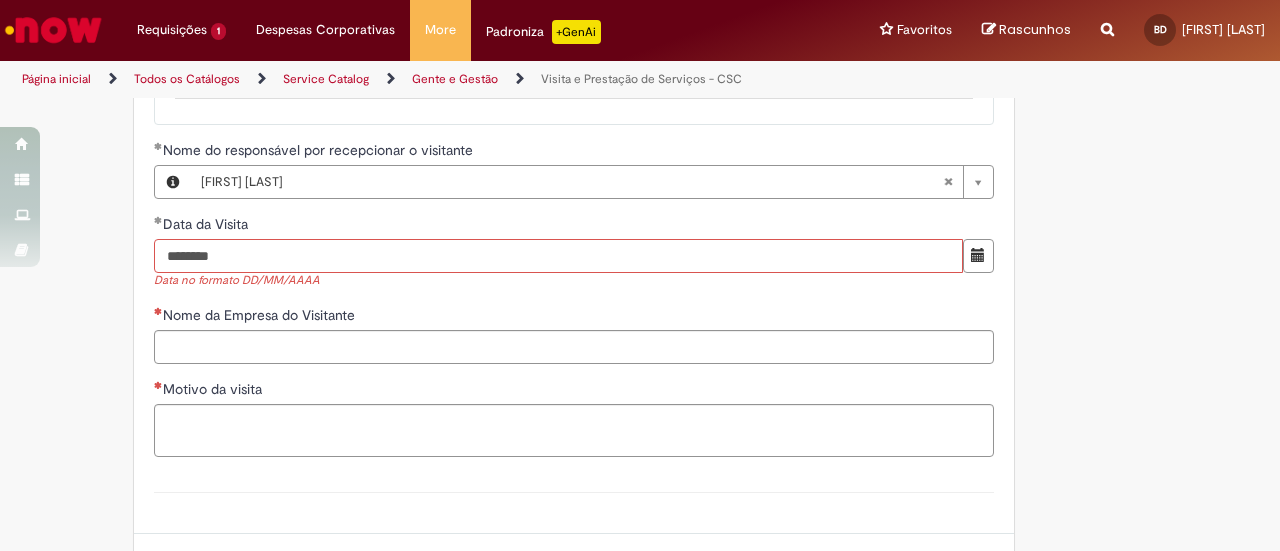 drag, startPoint x: 174, startPoint y: 326, endPoint x: 141, endPoint y: 327, distance: 33.01515 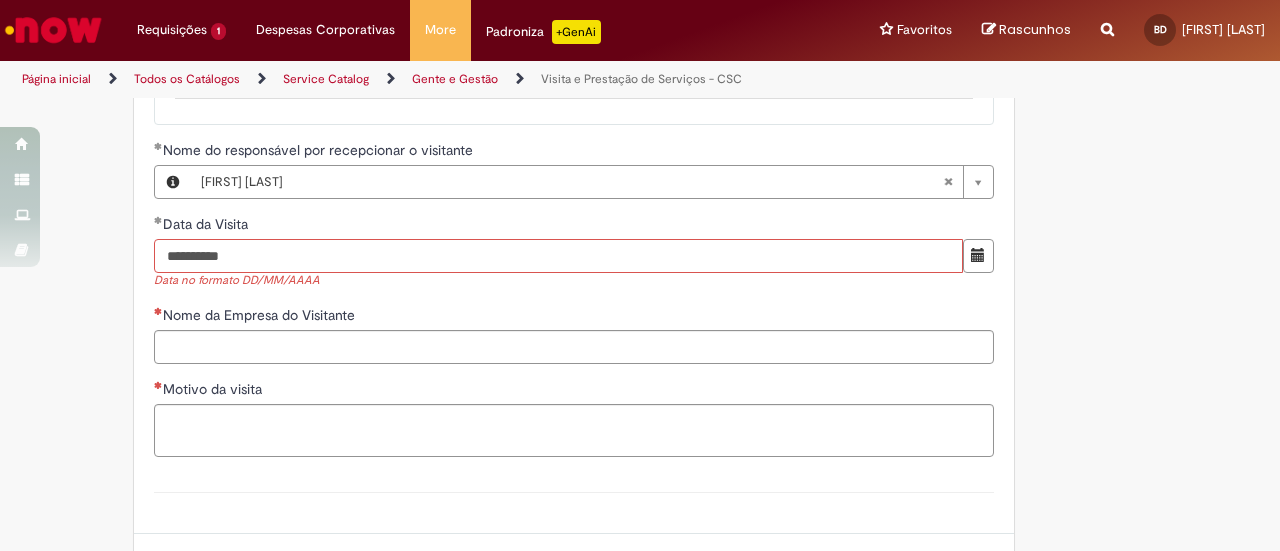 type on "**********" 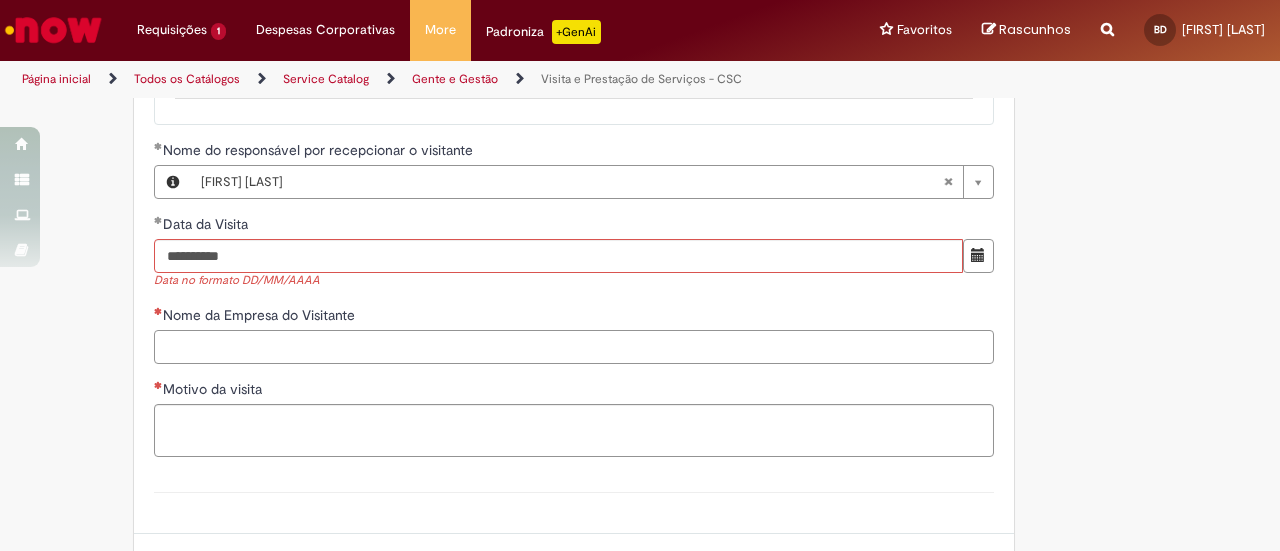 click on "**********" at bounding box center (574, 72) 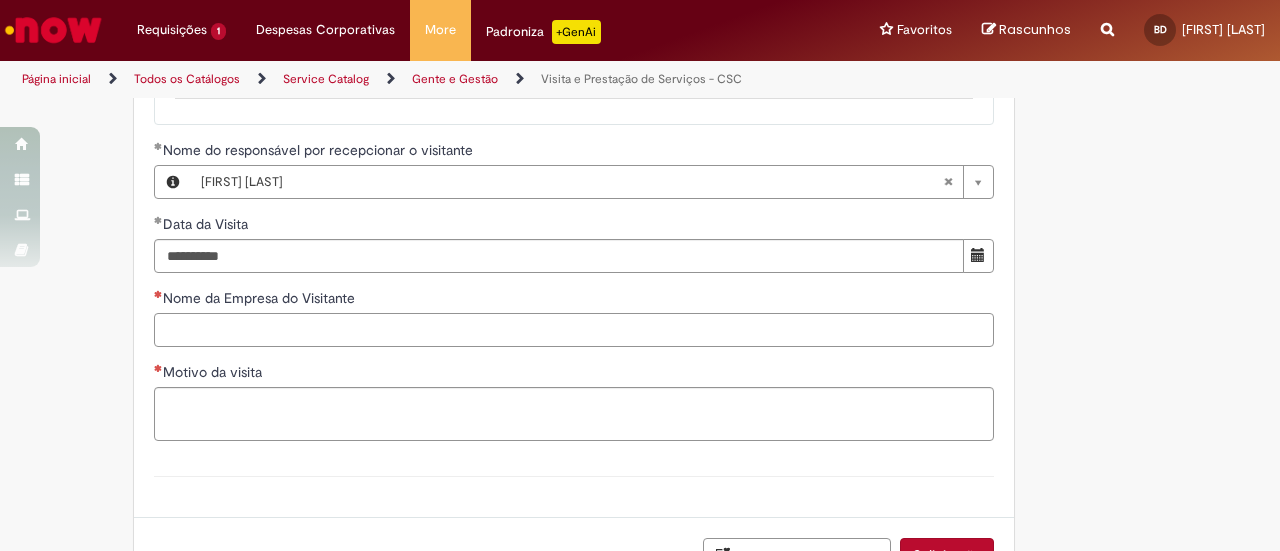 click on "Nome da Empresa do Visitante" at bounding box center [574, 330] 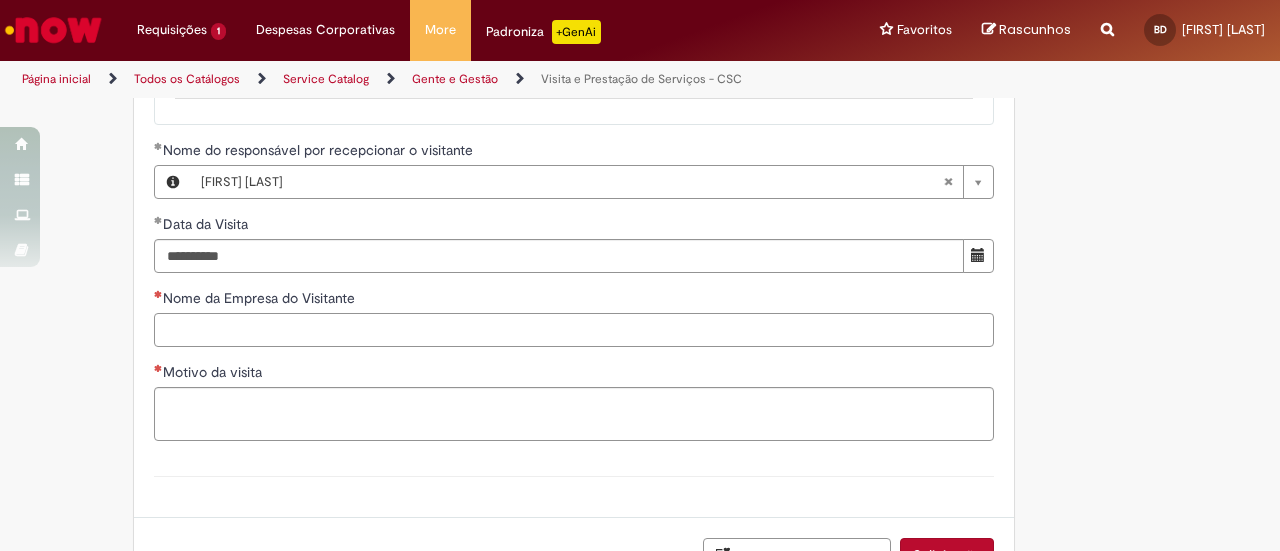 click on "Nome da Empresa do Visitante" at bounding box center (574, 330) 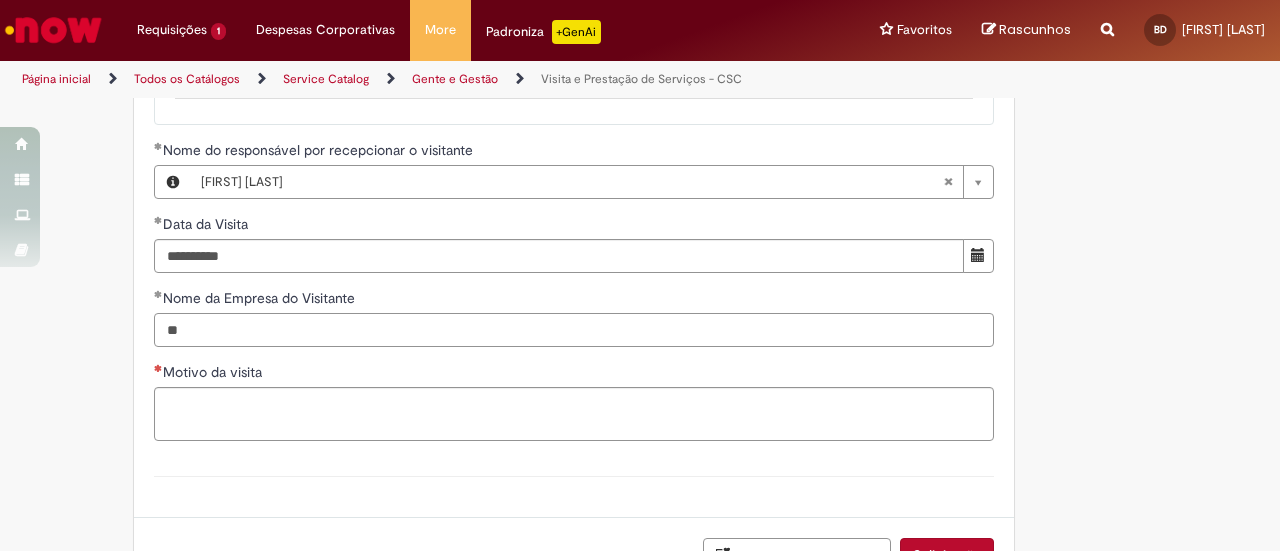 type on "*" 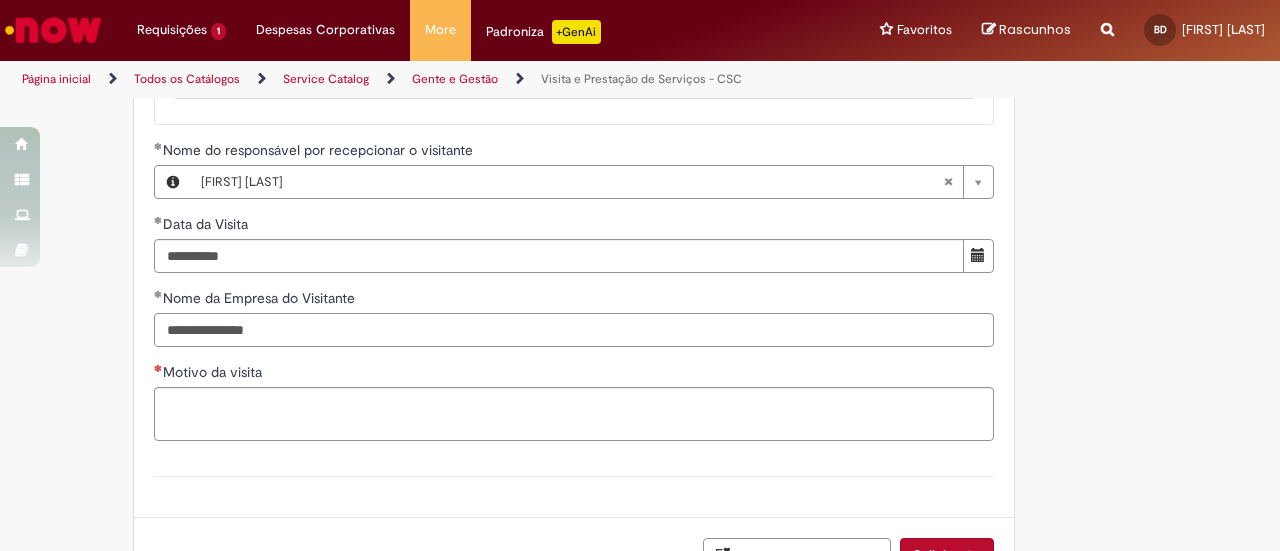 type on "**********" 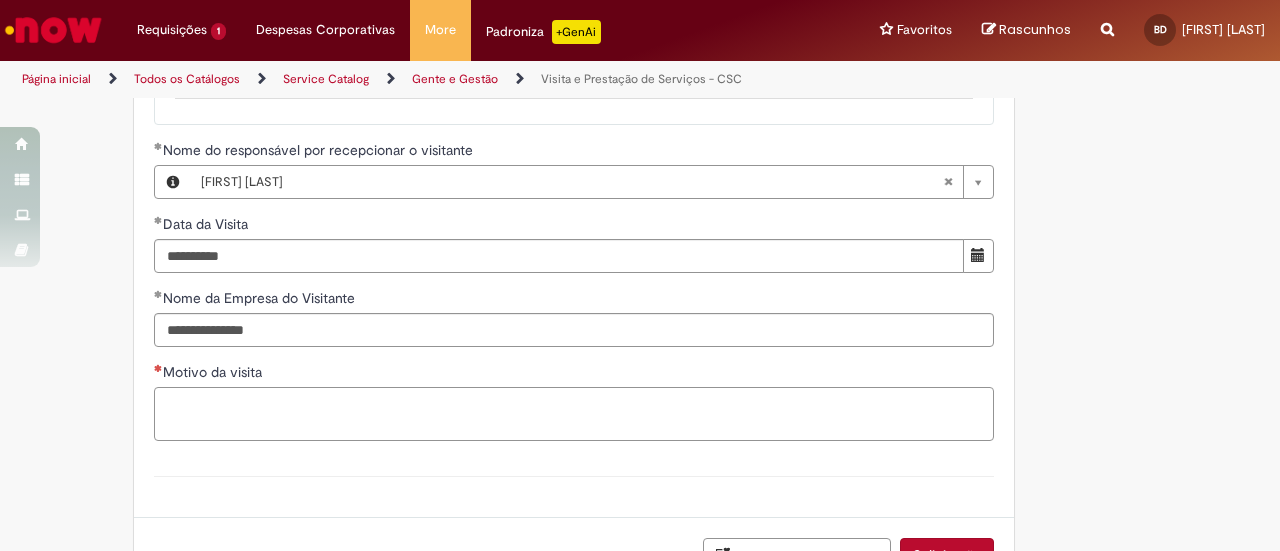 click on "Motivo da visita" at bounding box center (574, 413) 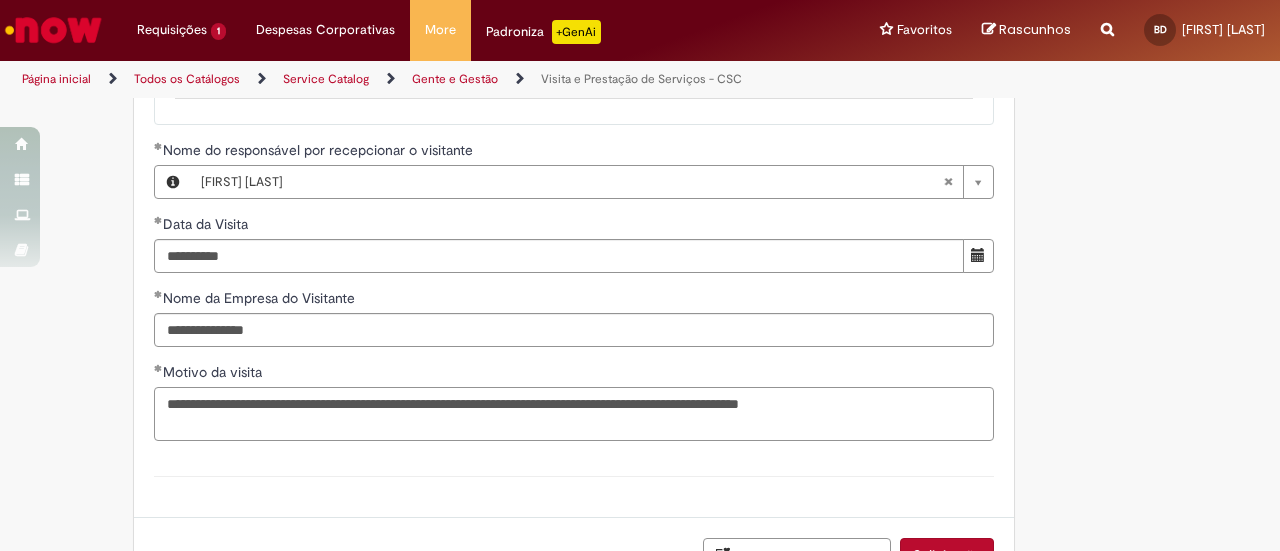 click on "**********" at bounding box center [574, 413] 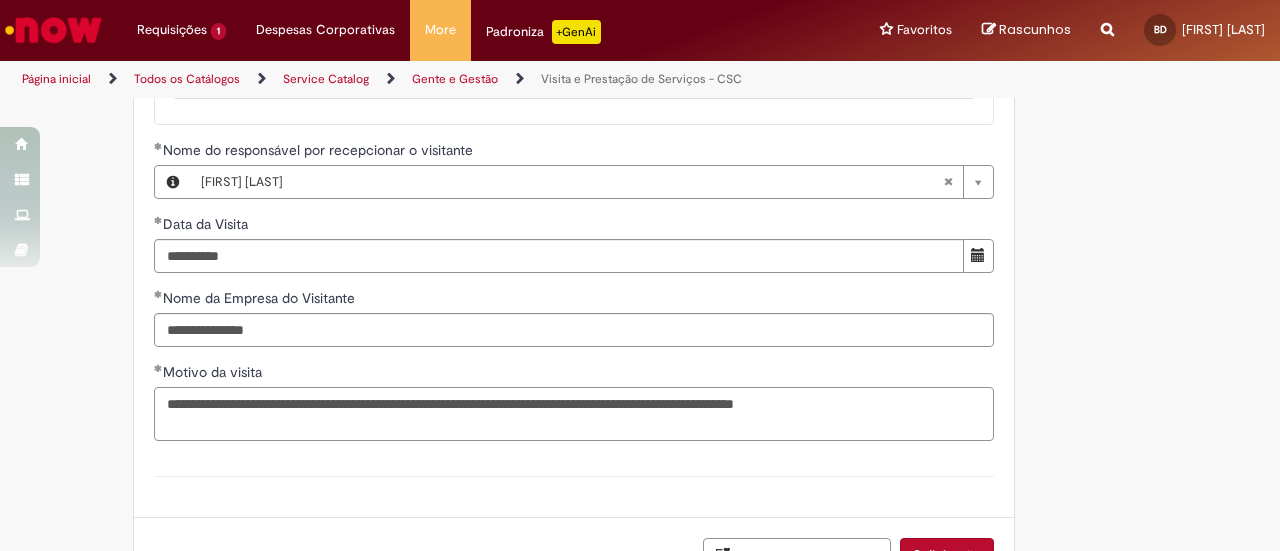 click on "**********" at bounding box center [574, 413] 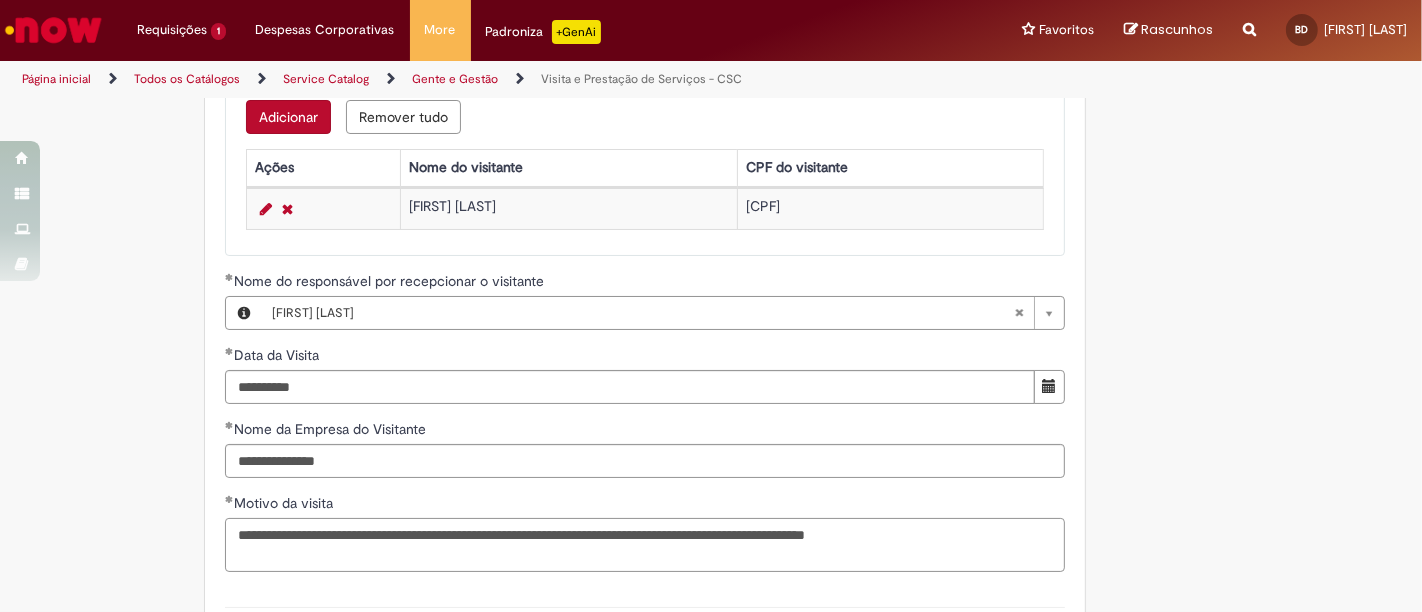 scroll, scrollTop: 1242, scrollLeft: 0, axis: vertical 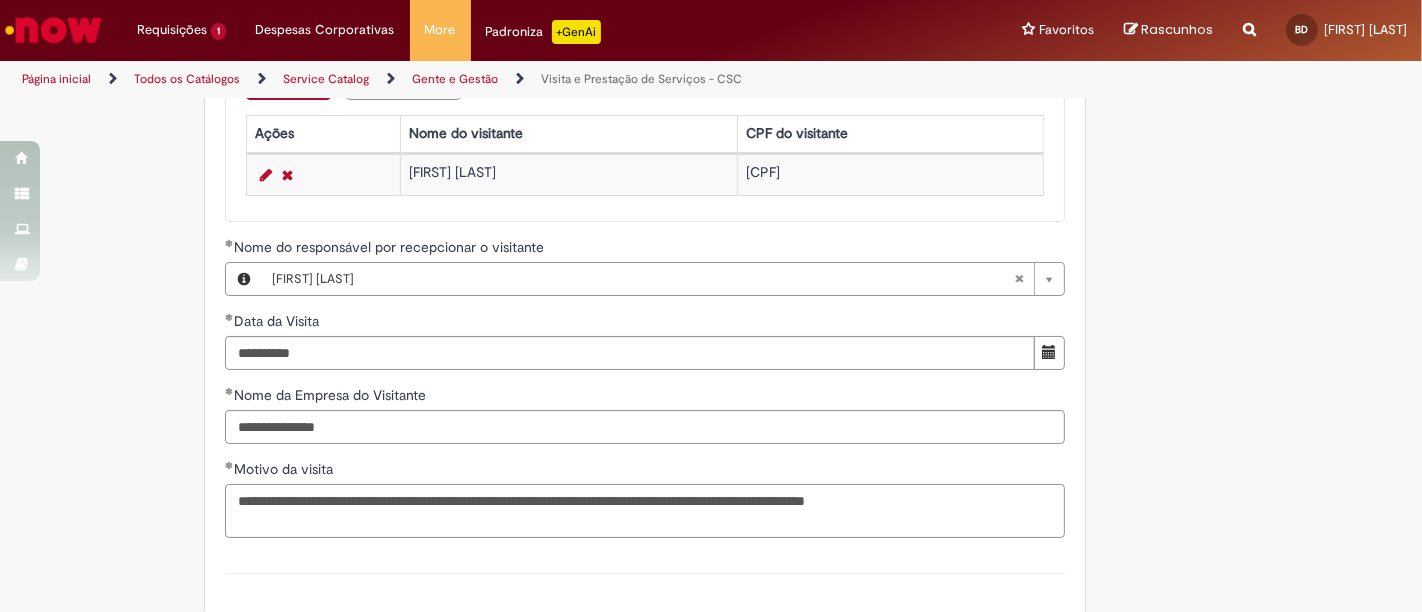 type on "**********" 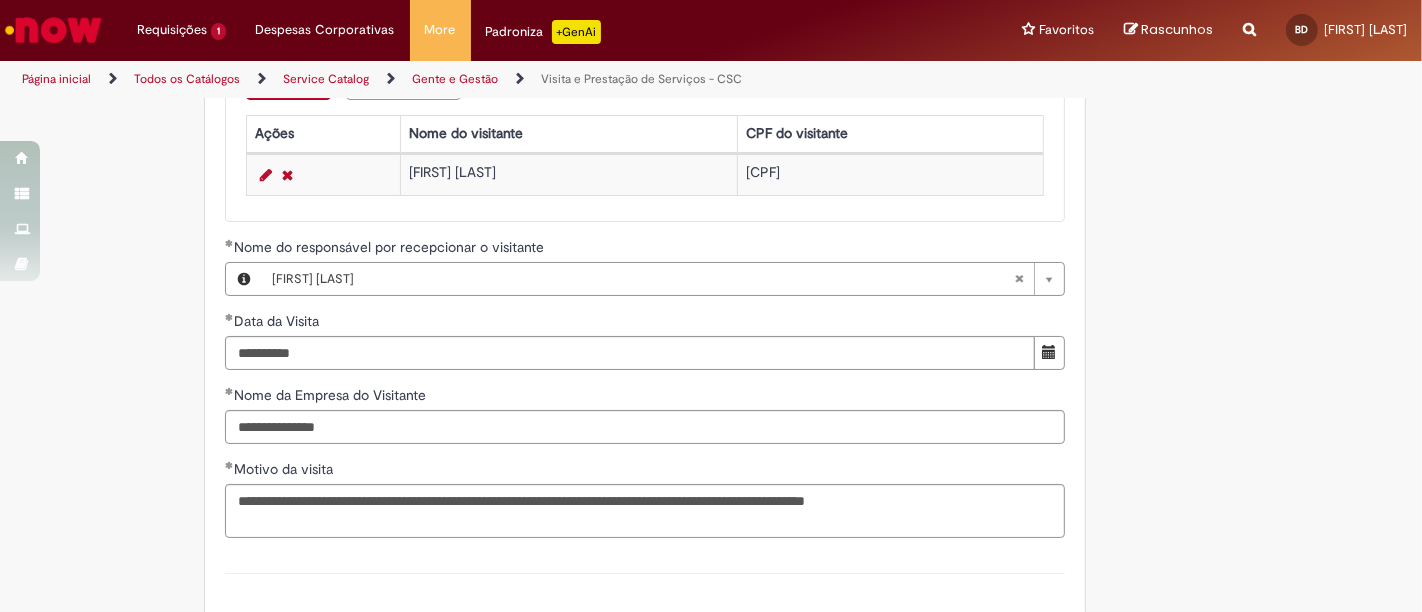 click on "Adicionar a Favoritos
Visita e Prestação de Serviços - CSC
Oferta destinada a solicitação de visita ou prestação de serviços no CSC.
Fluxo de atendimento:
Solicitação de visita:  é solicitada aprovação ao responsável pelo visitante e após aprovado, é solicitado a aprovação da recepção do CSC, que fará a liberação do visitante. Caso a solicitação for reprovada em algum momento pelos aprovadores o chamado é cancelado automaticamente.
Solicitação de prestação de serviços:  é solicitada aprovação do técnico de segurança do CSC e após aprovado, é solicitado a aprovação da recepção do CSC, que fará a liberação do prestador de serviços. Caso a solicitação for reprovada em algum momento pelos aprovadores o chamado é cancelado automaticamente.
Atenção:
Para  solicitação de prestação de serviços
Ficha Registro; ASO
**" at bounding box center (711, -172) 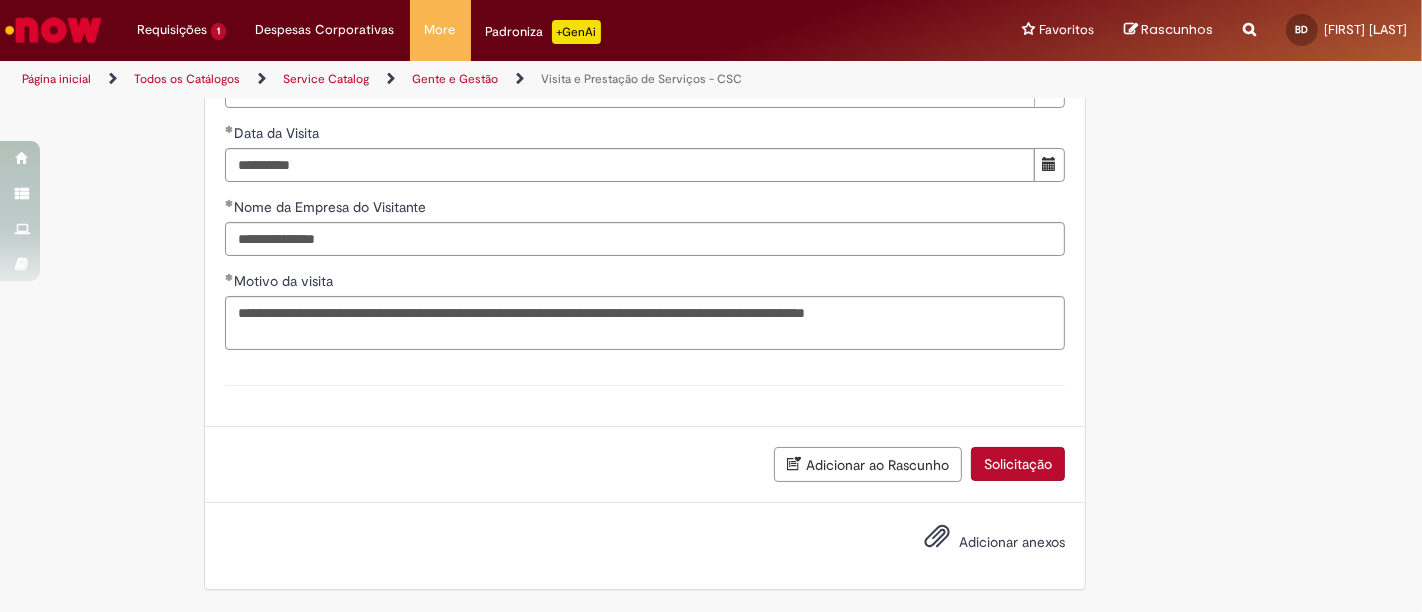 scroll, scrollTop: 1472, scrollLeft: 0, axis: vertical 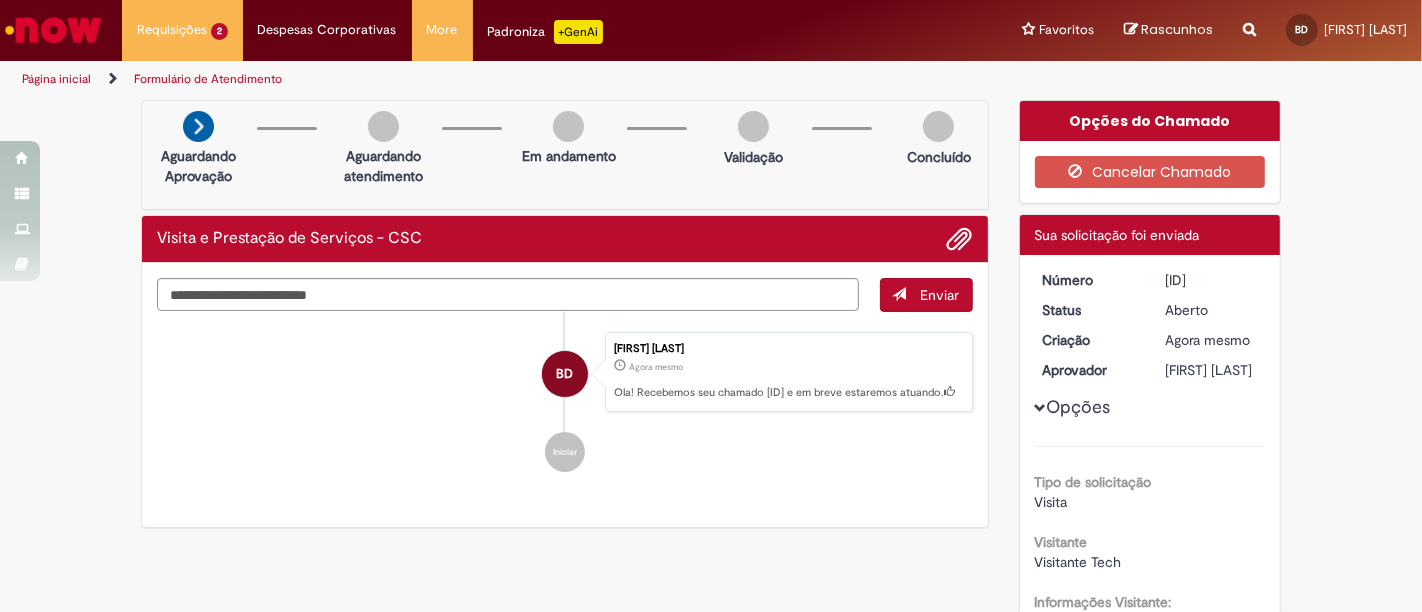 click on "[ID]" at bounding box center (1211, 280) 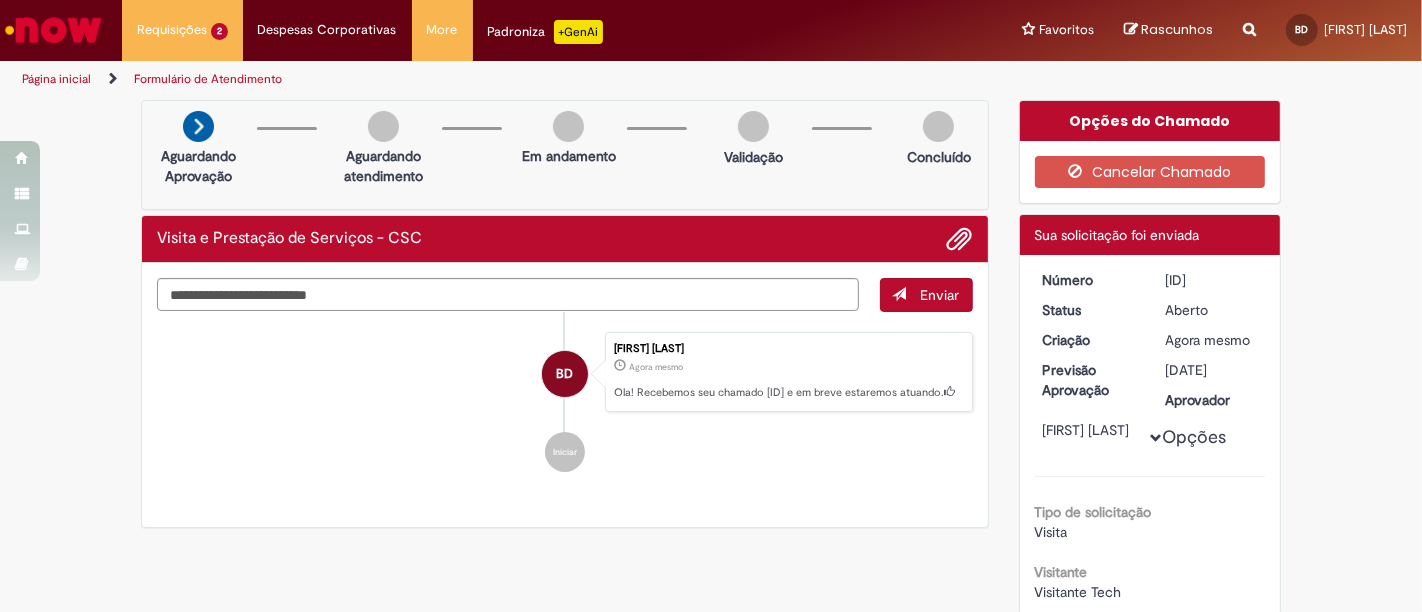 copy on "[ID]" 